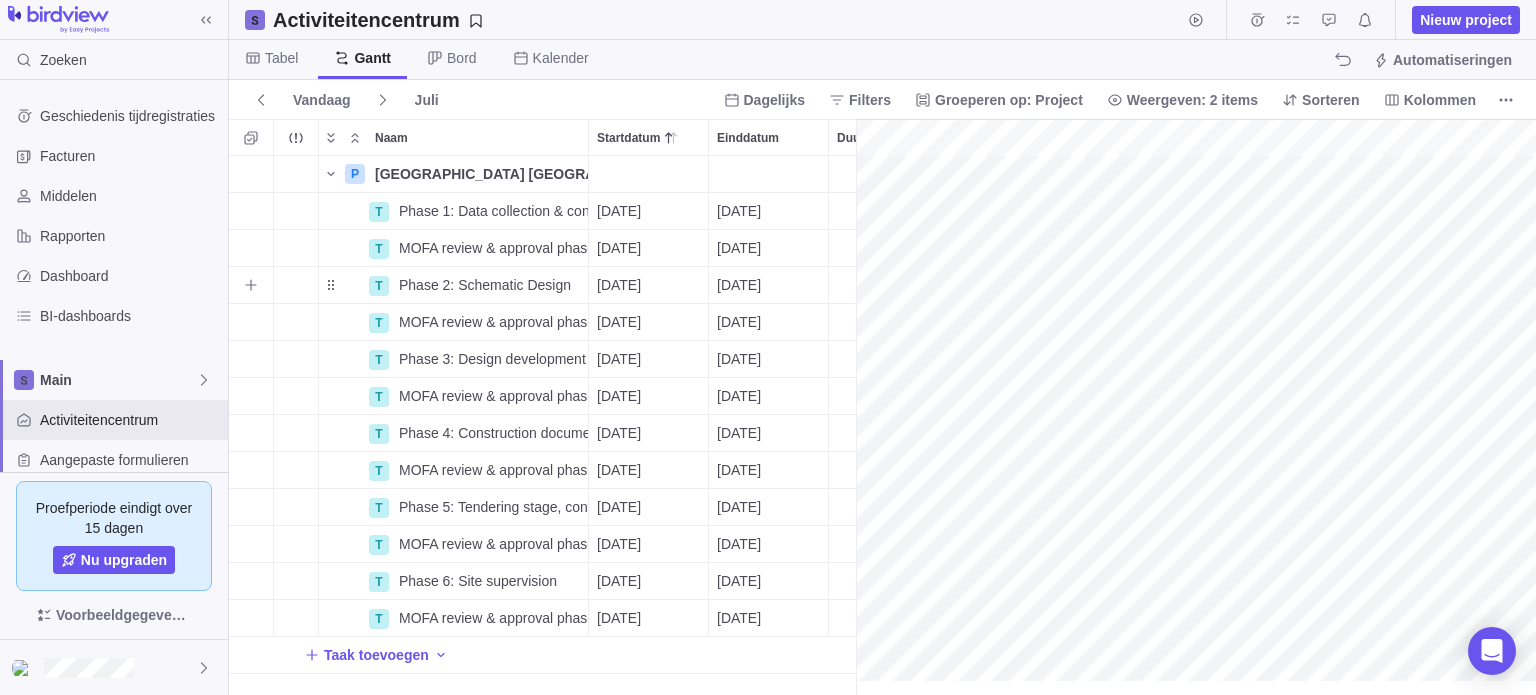 scroll, scrollTop: 0, scrollLeft: 0, axis: both 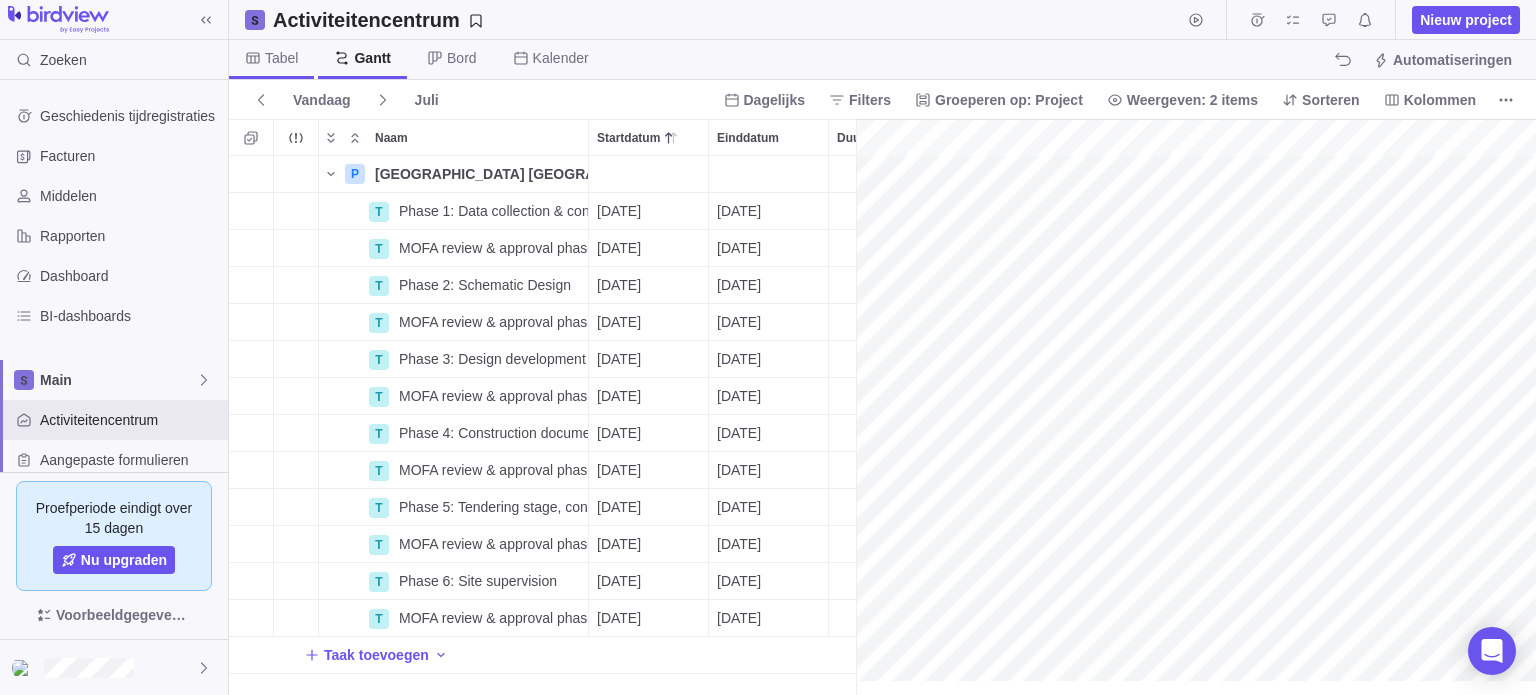 click on "Tabel" at bounding box center (281, 58) 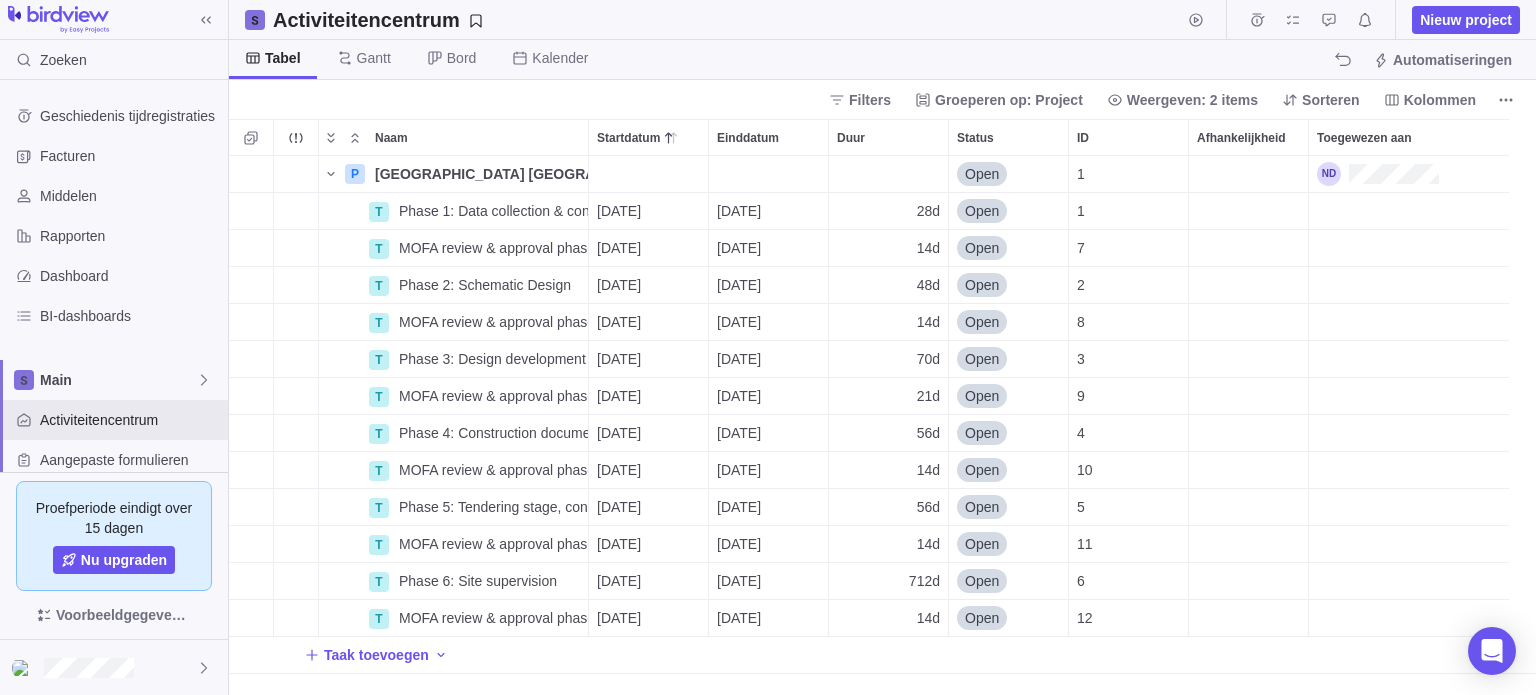 scroll, scrollTop: 16, scrollLeft: 16, axis: both 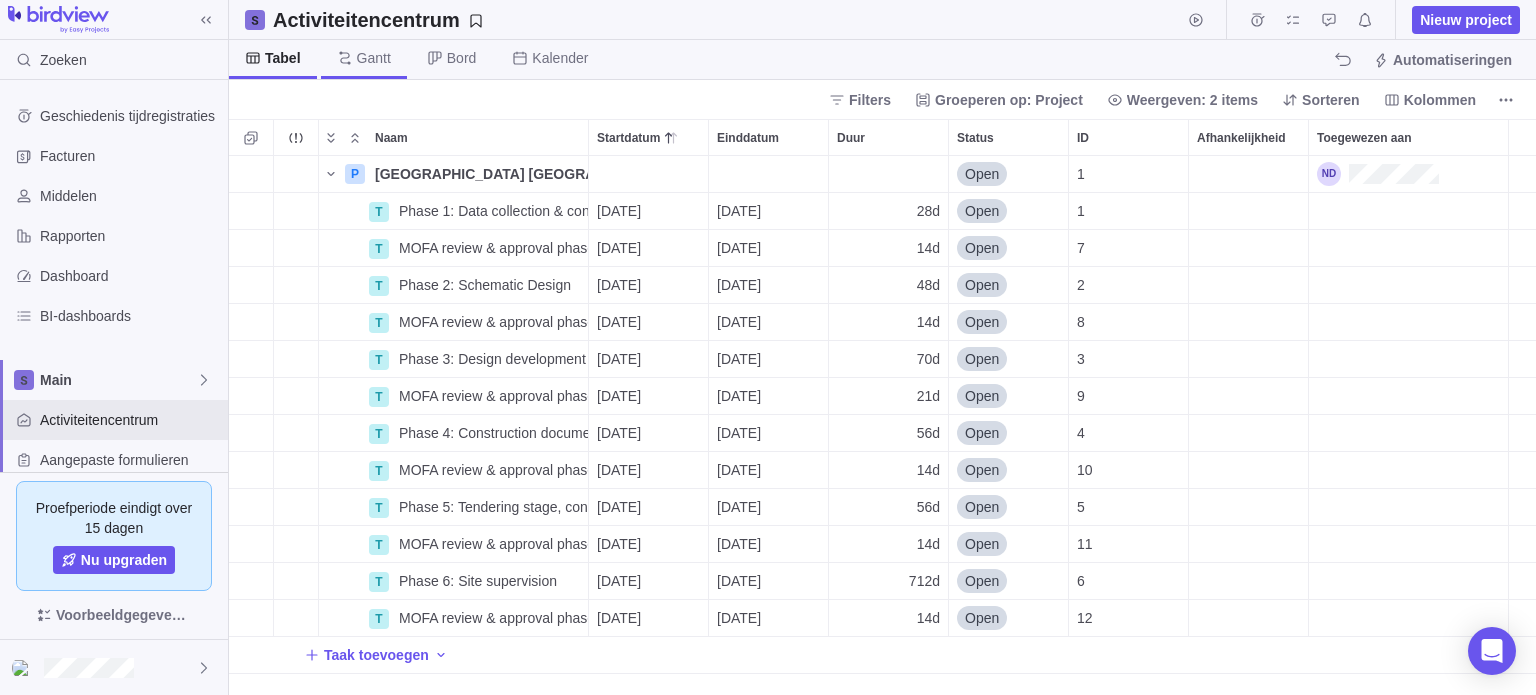 click on "Gantt" at bounding box center [374, 58] 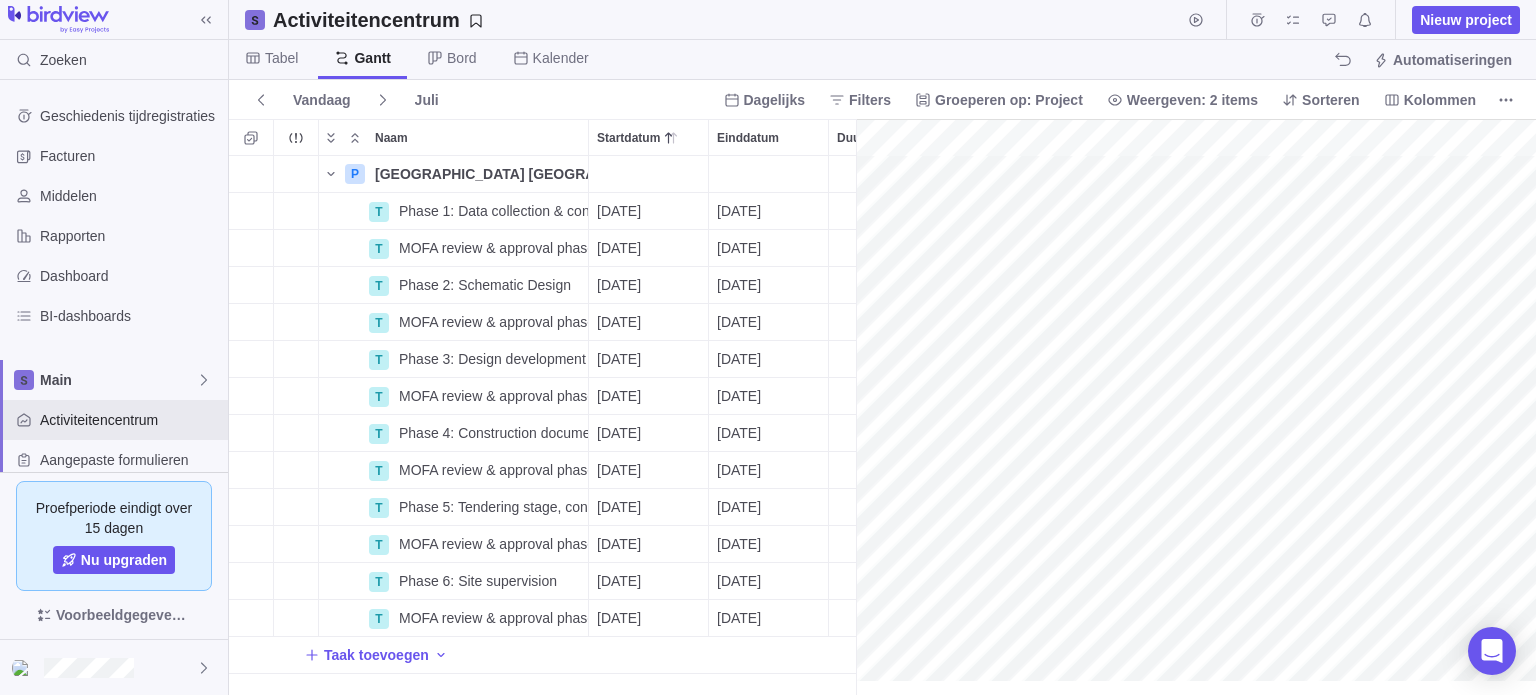 scroll, scrollTop: 524, scrollLeft: 612, axis: both 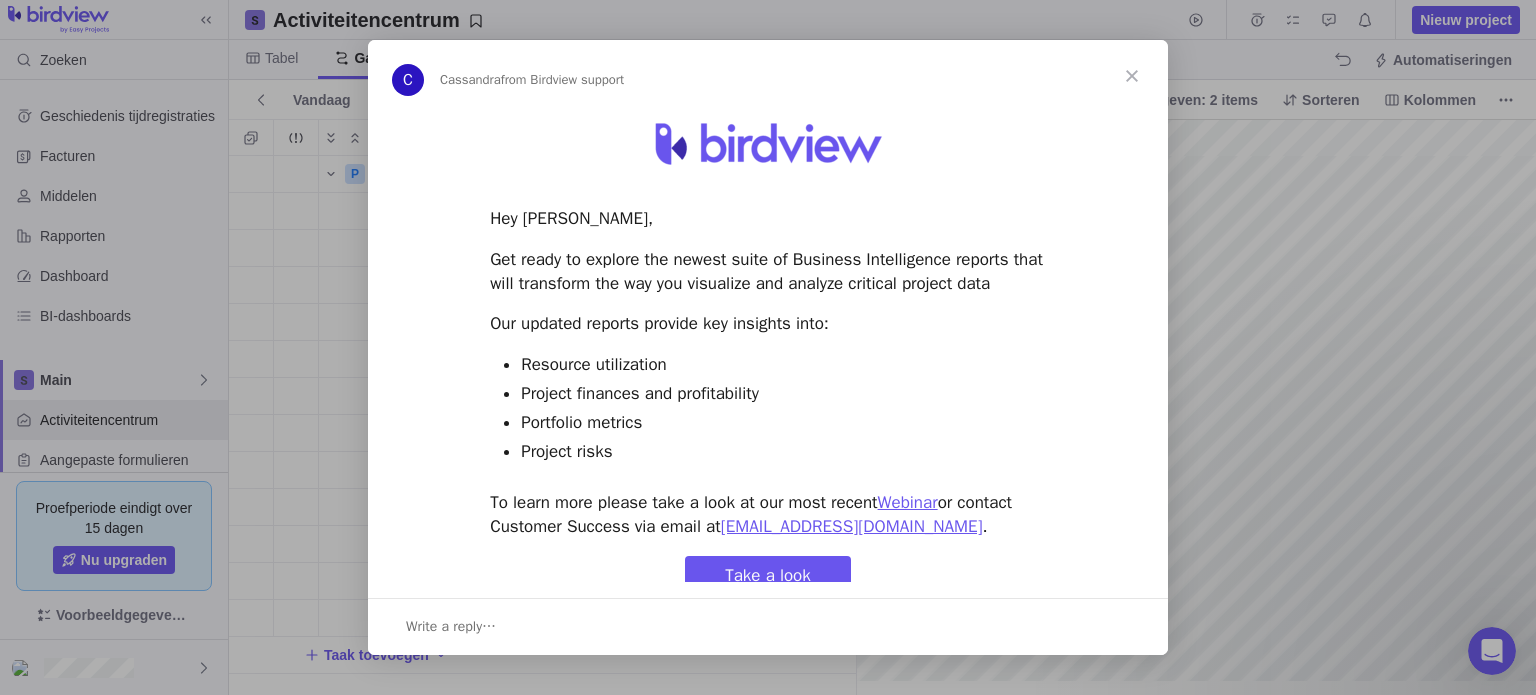 click at bounding box center [1132, 76] 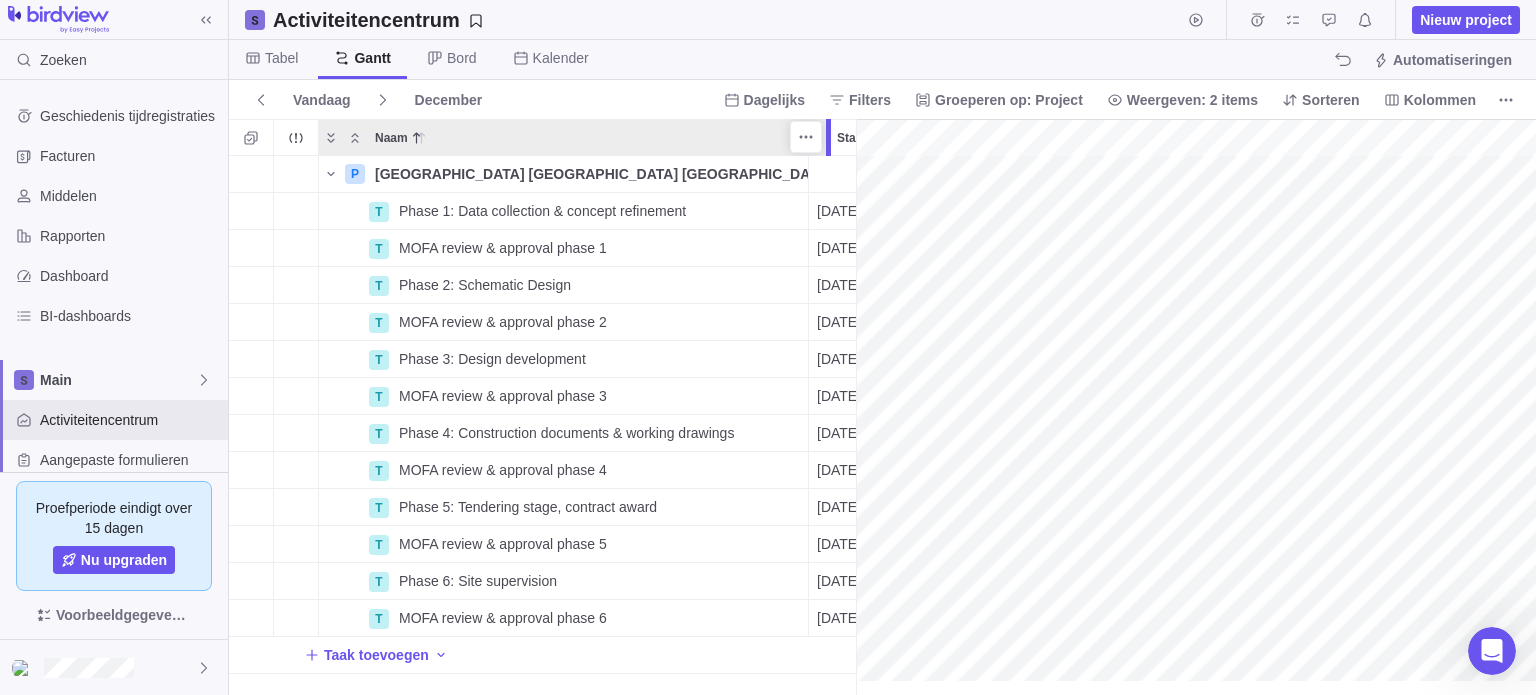 scroll, scrollTop: 0, scrollLeft: 23, axis: horizontal 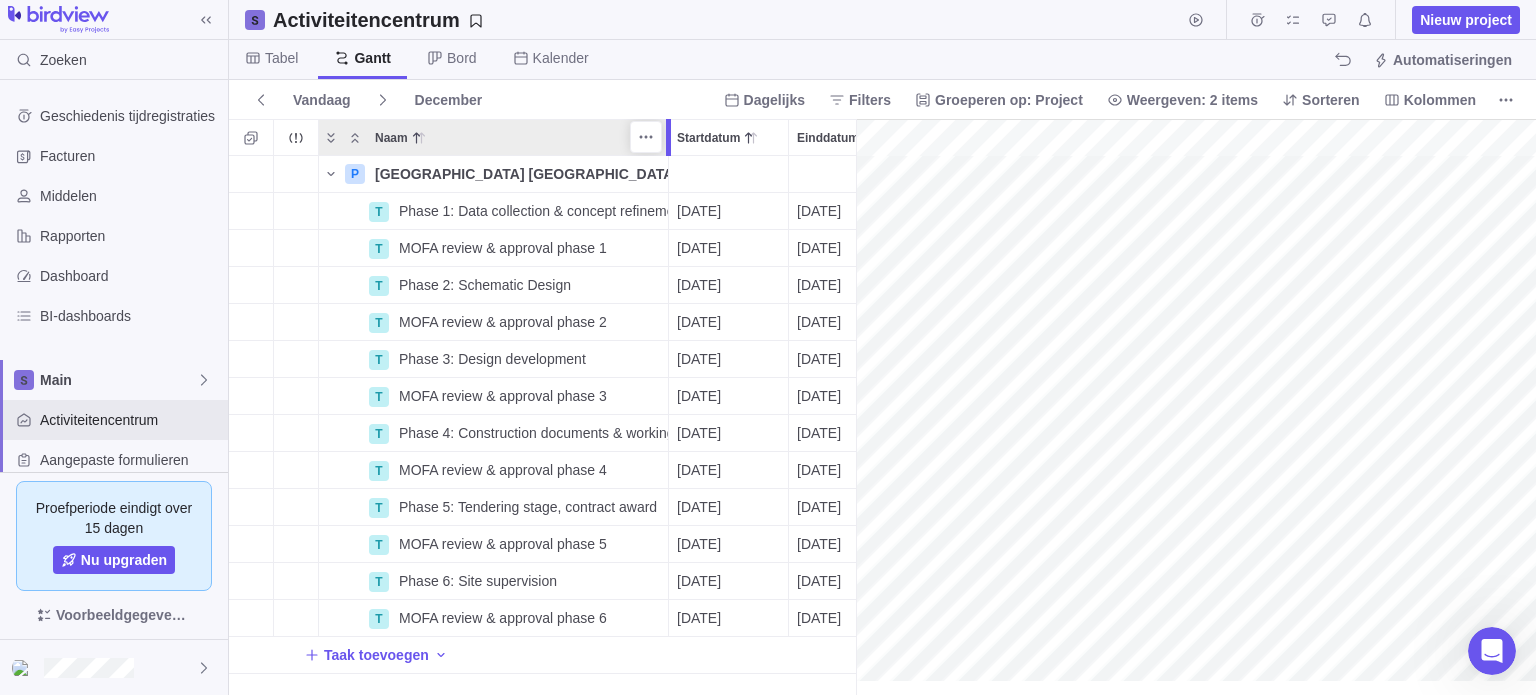 drag, startPoint x: 586, startPoint y: 134, endPoint x: 665, endPoint y: 202, distance: 104.23531 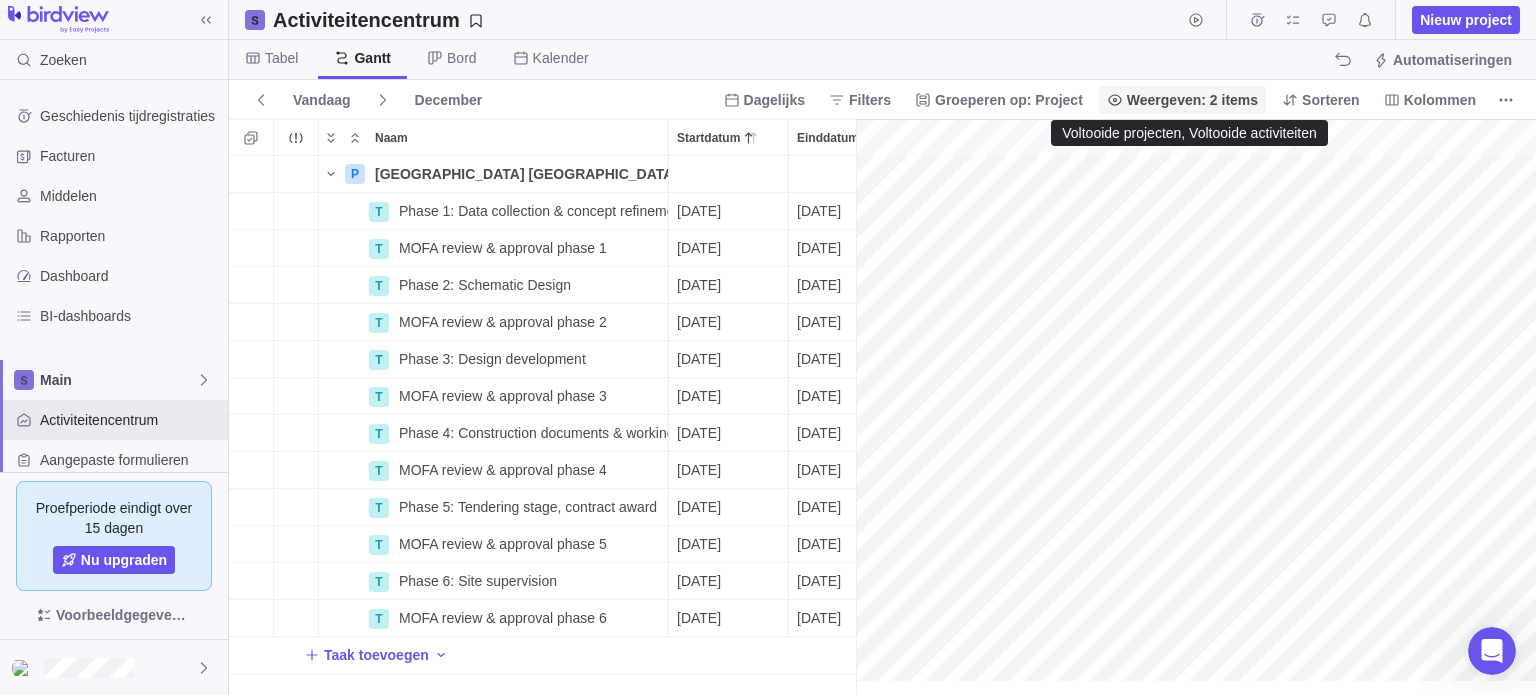 click on "Weergeven: 2 items" at bounding box center [1192, 100] 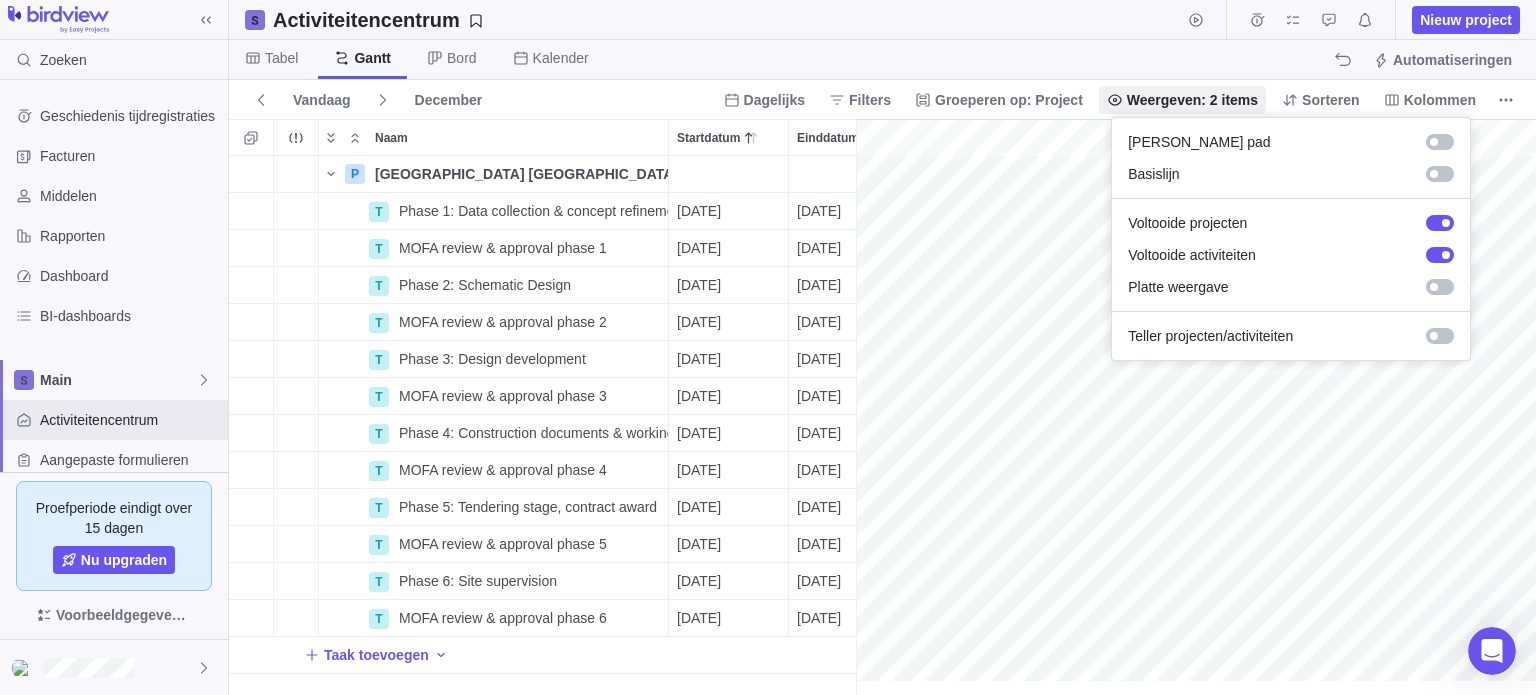 click on "Zoeken Geschiedenis tijdregistraties Facturen Middelen Rapporten Dashboard BI-dashboards Main Activiteitencentrum Aangepaste formulieren Opgeslagen weergaven Get Started Project Financials Flat Fee Project Financials T&M Upcoming Milestones Proefperiode eindigt over 15 dagen Nu upgraden Voorbeeldgegevens toevoegen Activiteitencentrum Nieuw project Tabel Gantt Bord Kalender Automatiseringen Vandaag December Dagelijks Filters Groeperen op: Project Weergeven: 2 items Sorteren Kolommen Naam Startdatum Einddatum Duur Status ID Afhankelijkheid Toegewezen aan P New Embassy Building [GEOGRAPHIC_DATA] [GEOGRAPHIC_DATA] Details Open 1 T Phase 1: Data collection & concept refinement Details [DATE] [DATE] 28d Open 1 T MOFA review & approval phase 1 Details [DATE] [DATE] 14d Open 7 T Phase 2: Schematic Design Details [DATE] [DATE] 48d Open 2 T MOFA review & approval phase 2 Details [DATE] [DATE] 14d Open 8 T Phase 3: Design development Details [DATE] [DATE] 70d Open 3 T Details [DATE] 9" at bounding box center (768, 347) 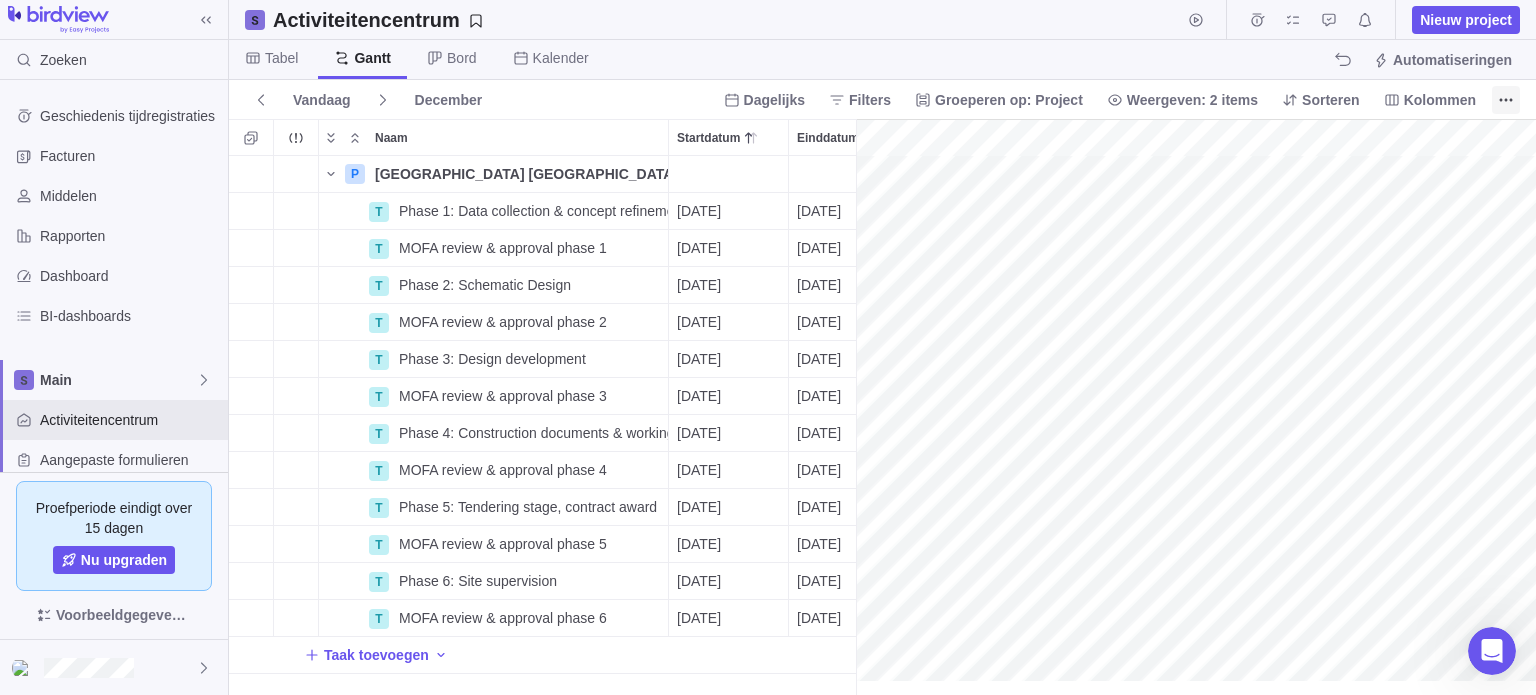 click 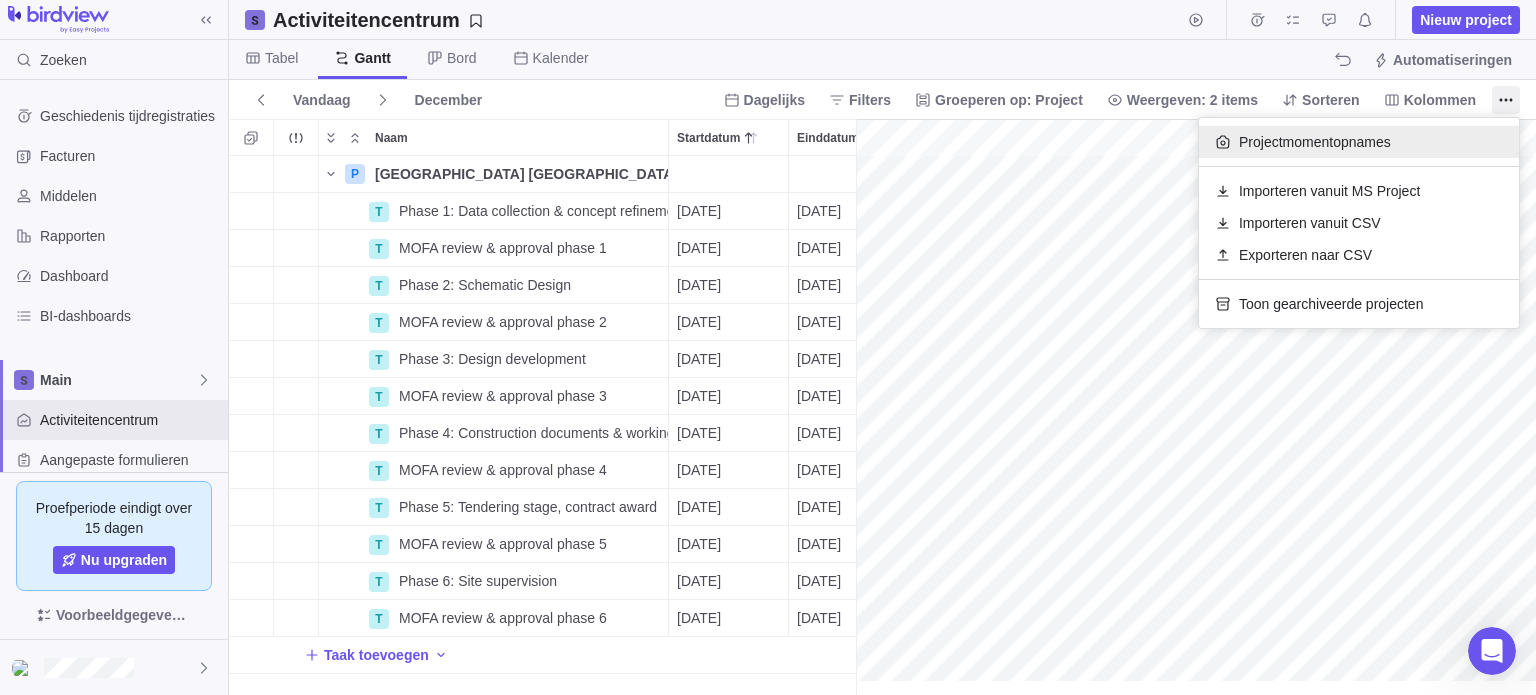 click on "Projectmomentopnames" at bounding box center (1315, 142) 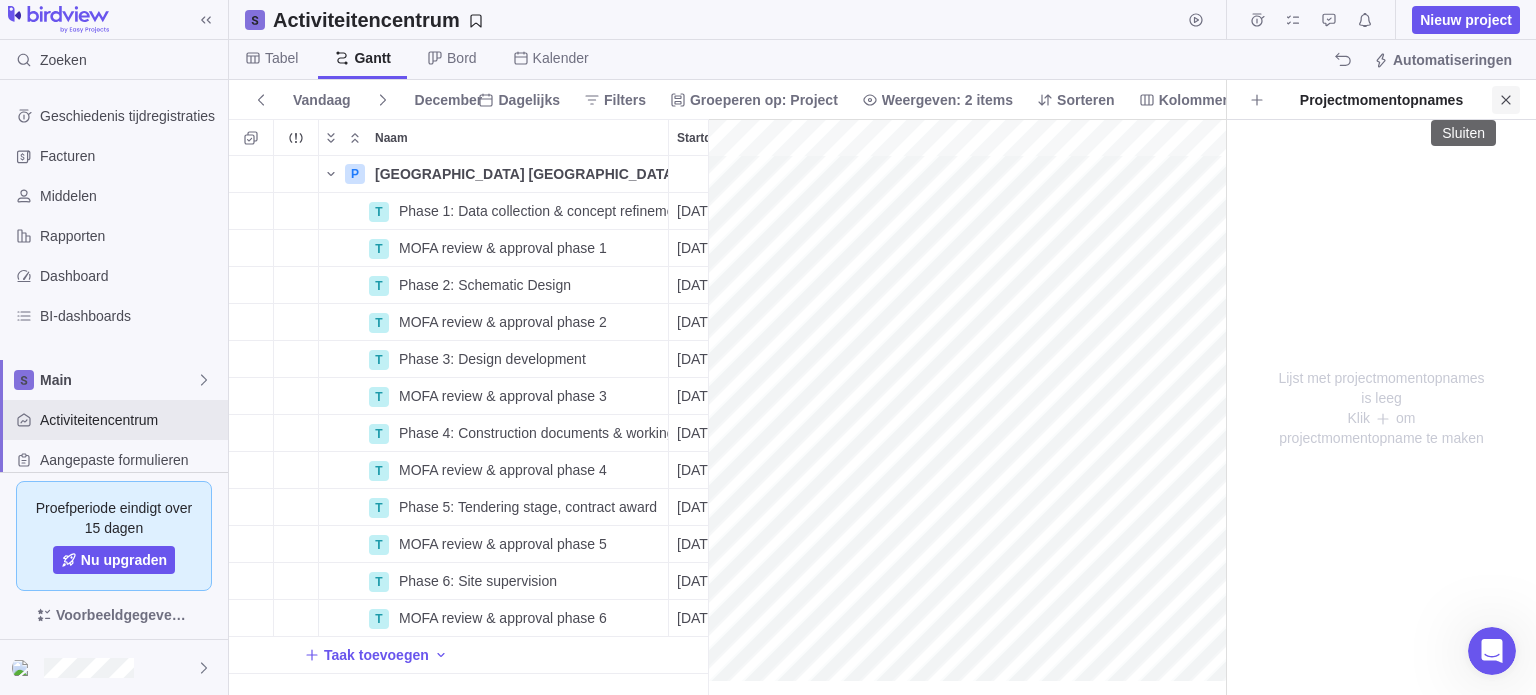 click 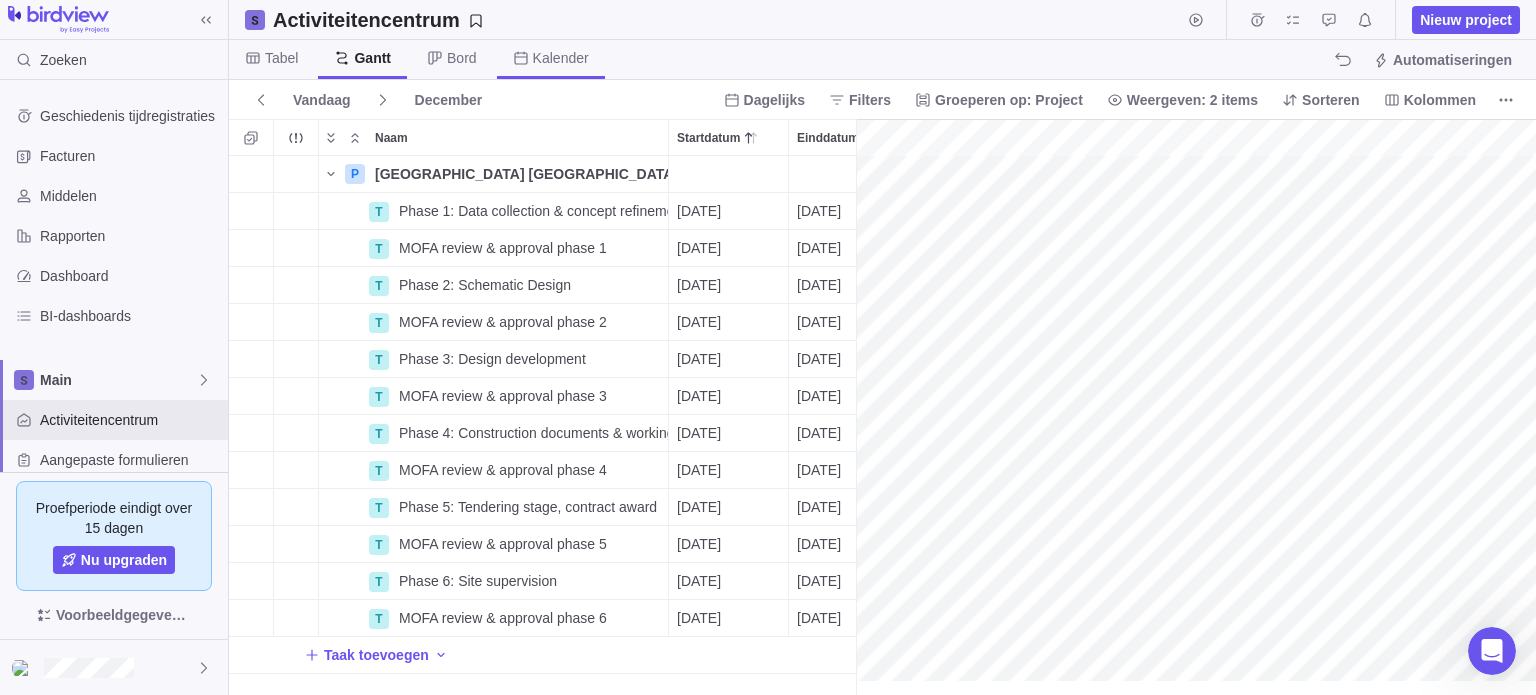 click 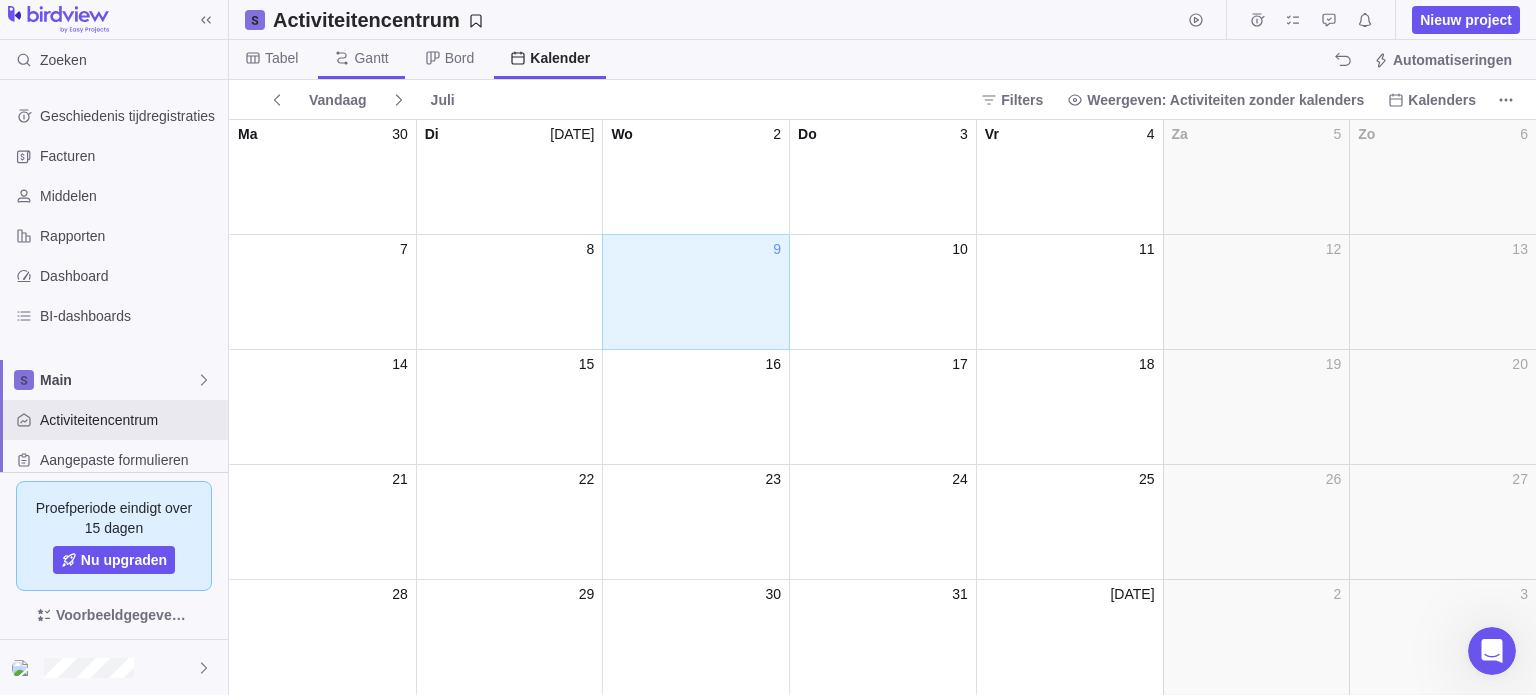 click 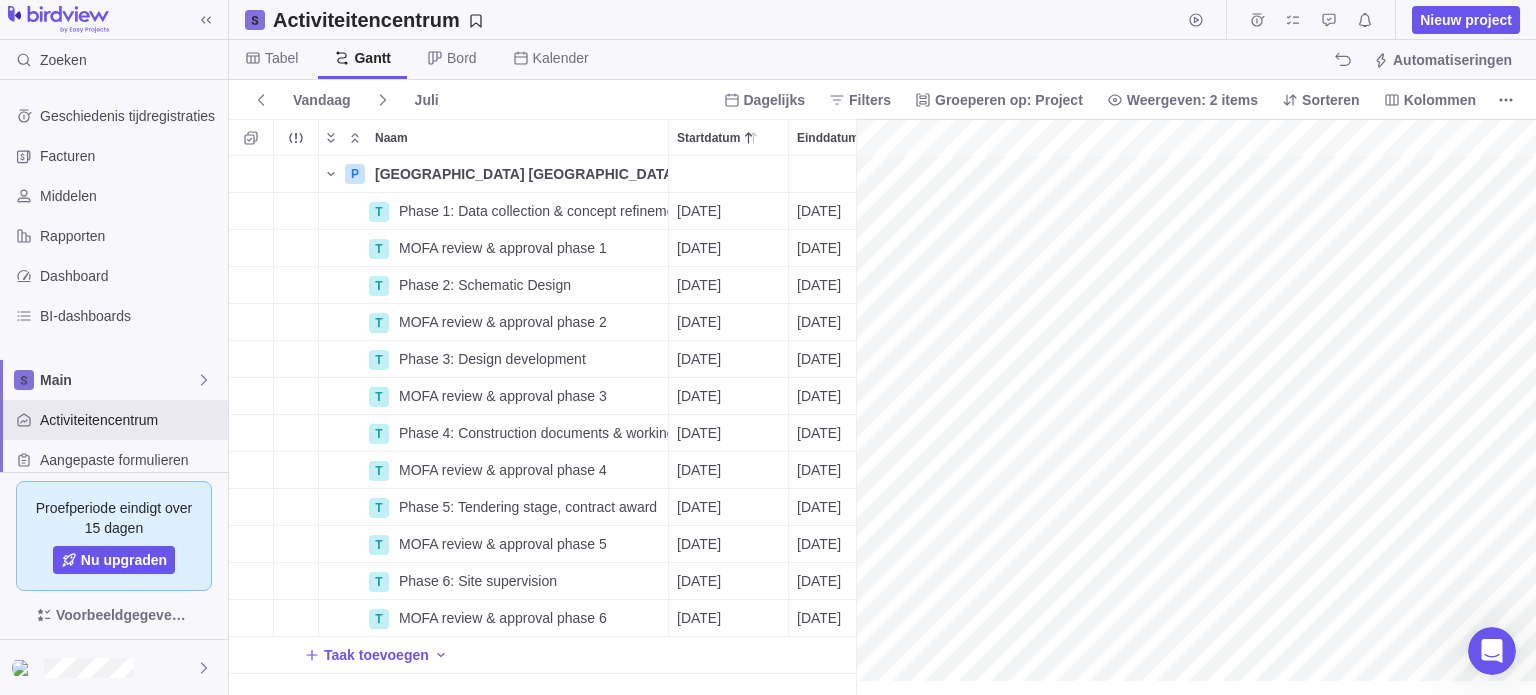 scroll, scrollTop: 16, scrollLeft: 16, axis: both 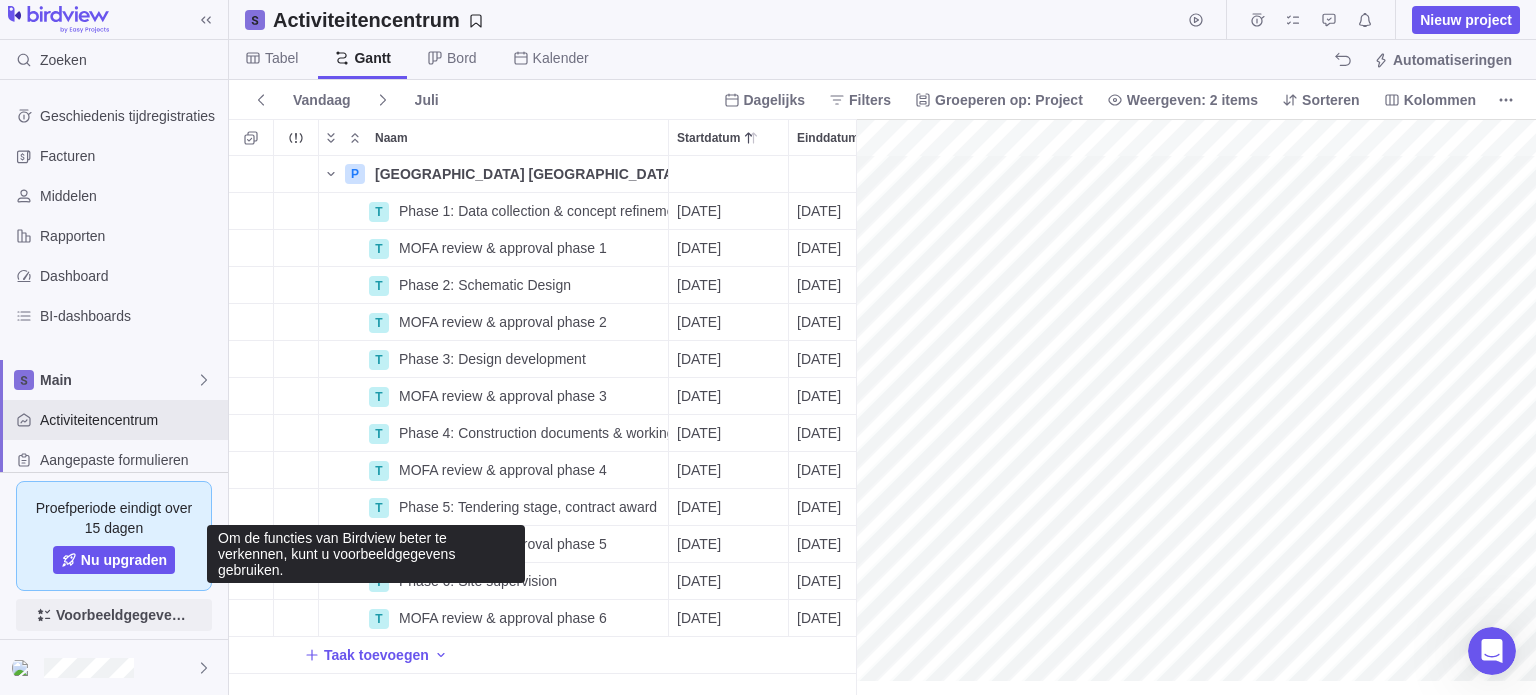 click on "Voorbeeldgegevens toevoegen" at bounding box center [124, 615] 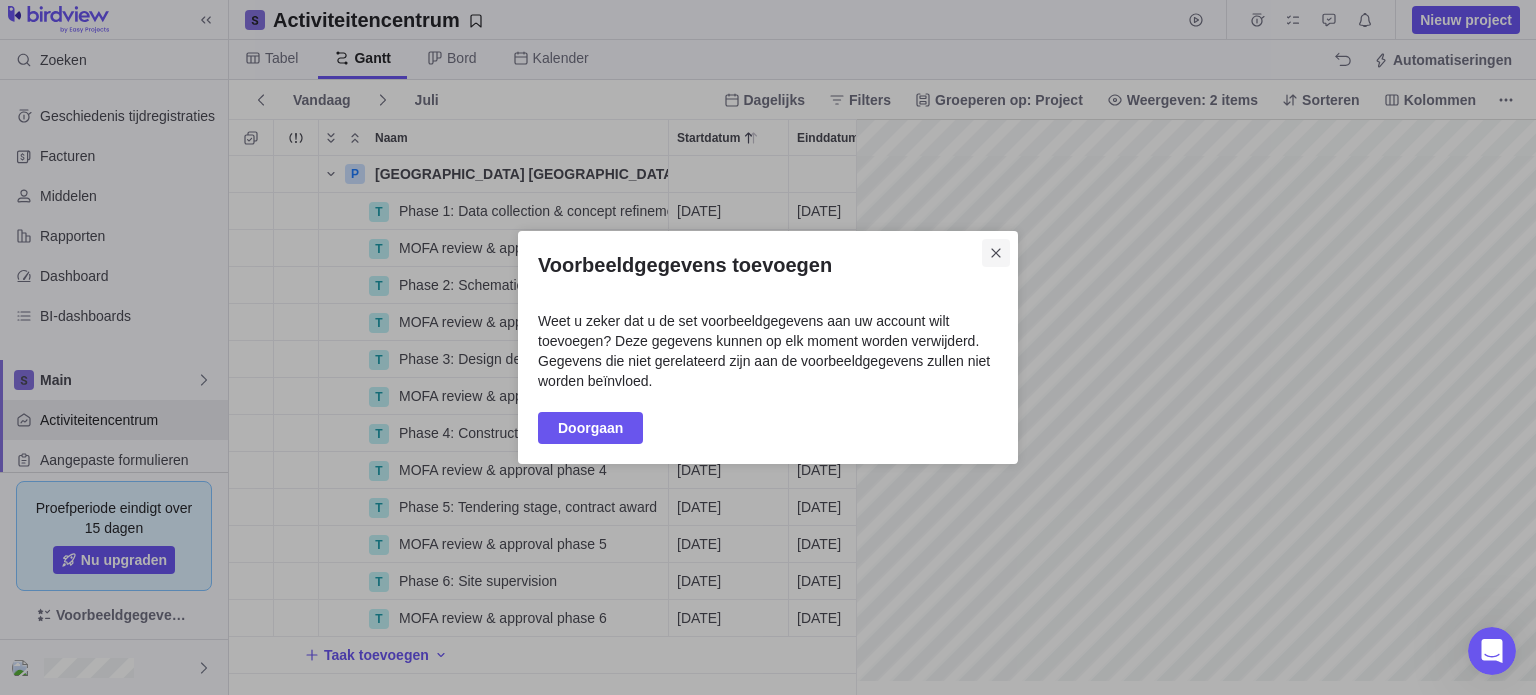 click 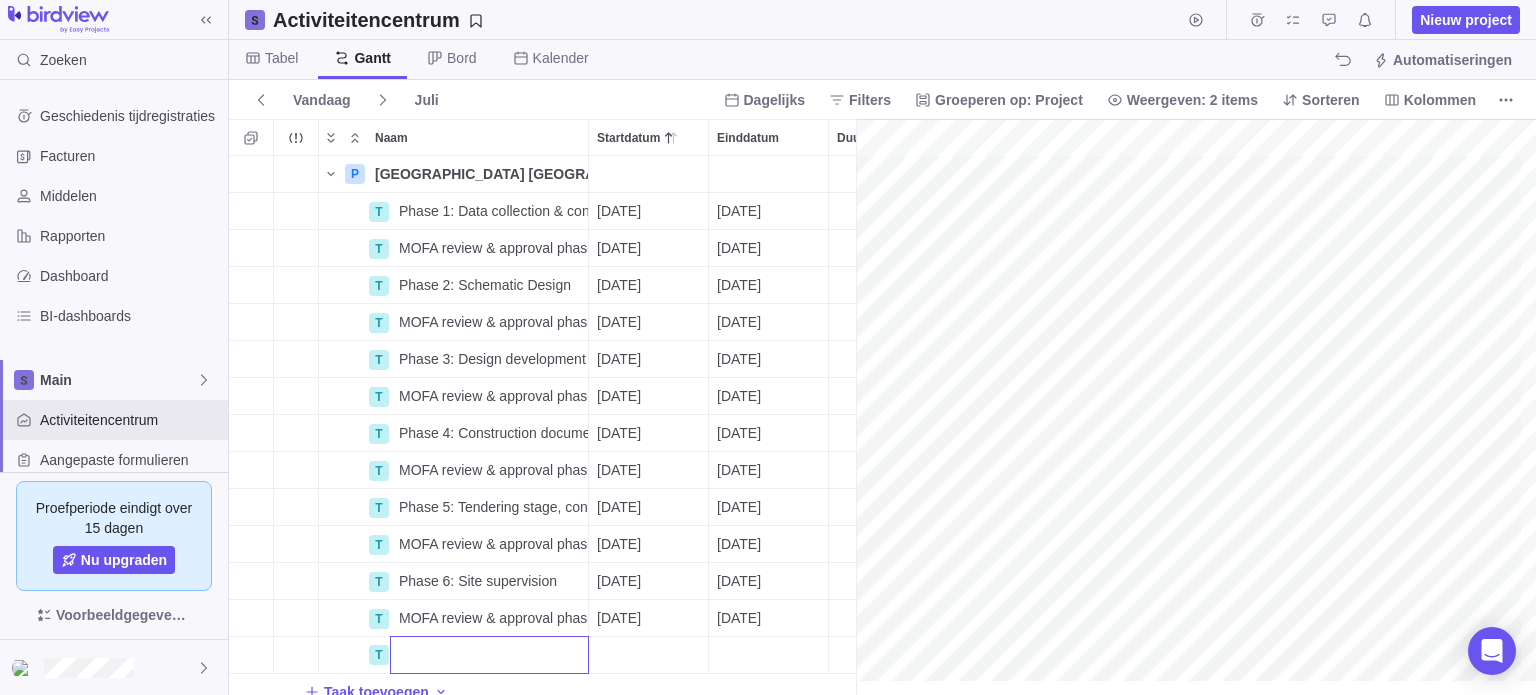 scroll, scrollTop: 0, scrollLeft: 0, axis: both 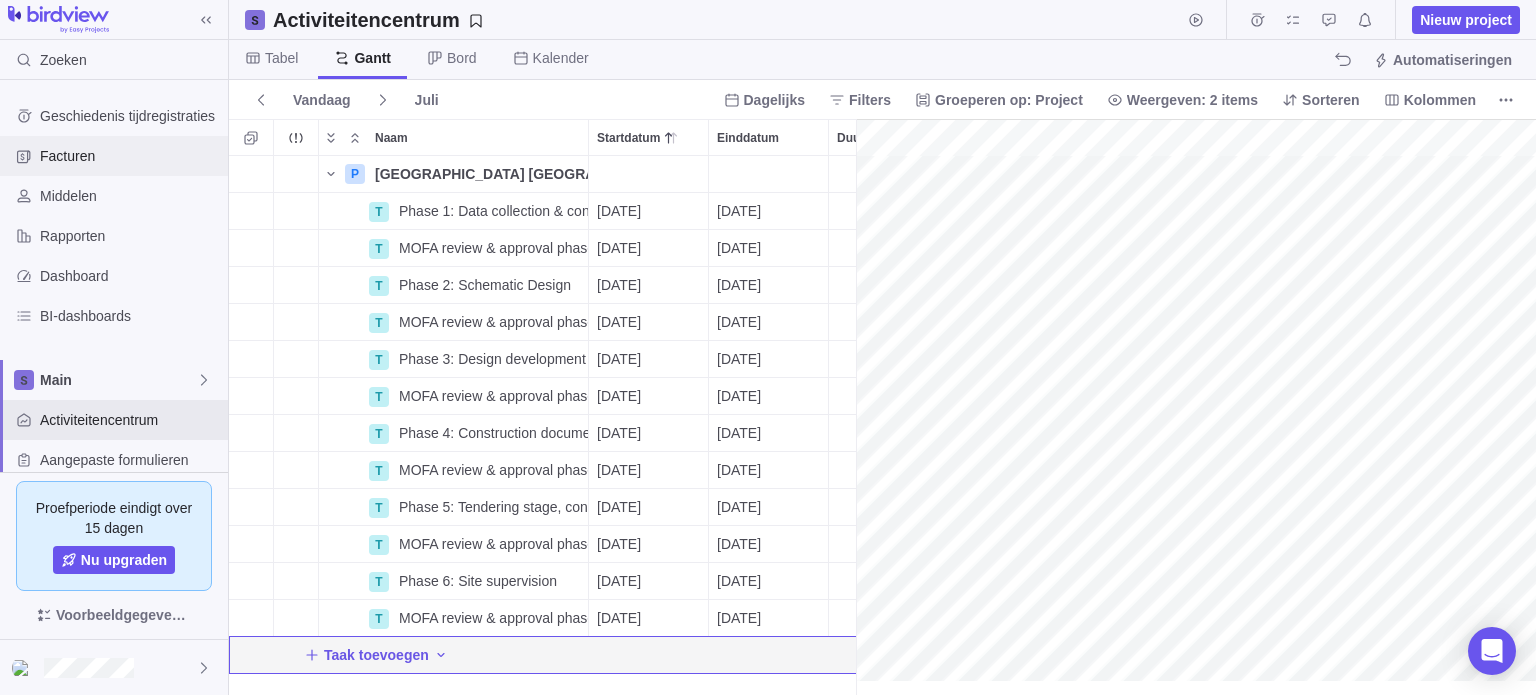 click on "Facturen" at bounding box center [114, 156] 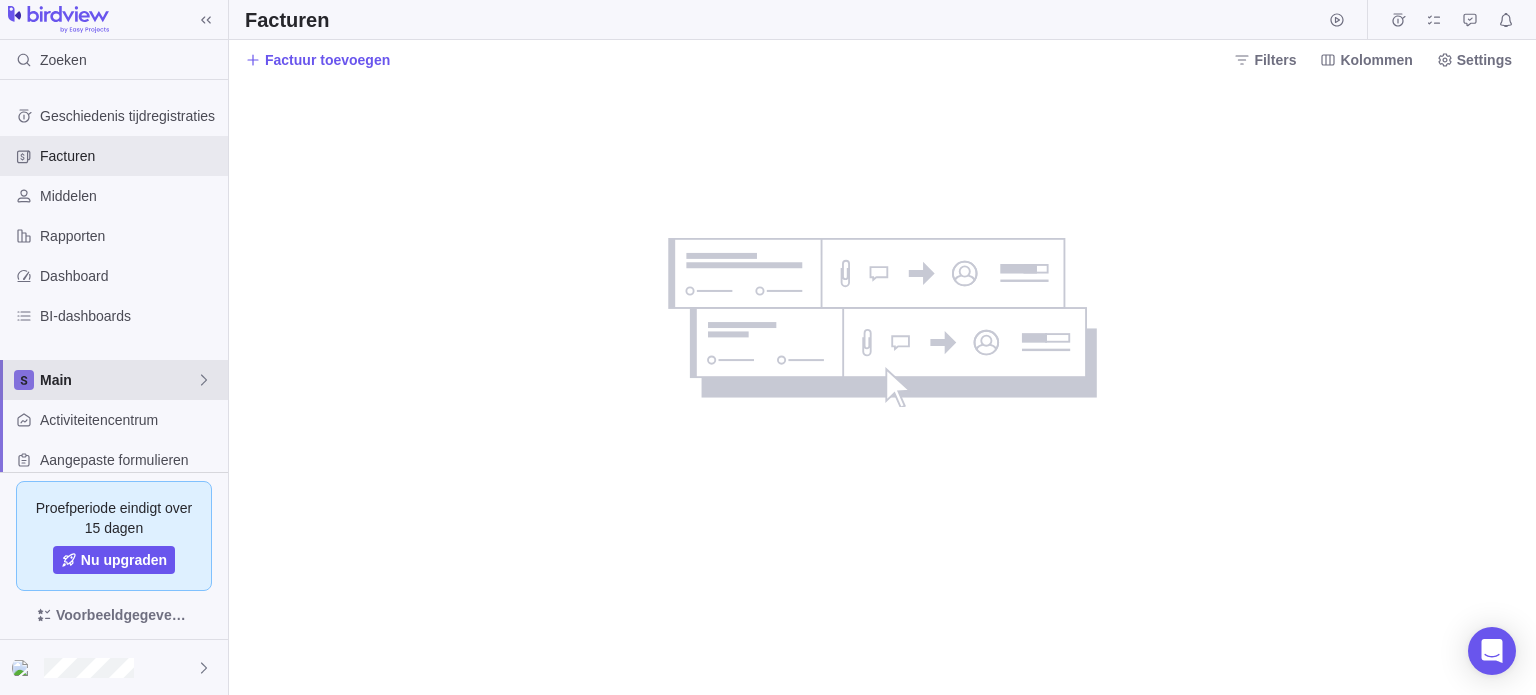 click on "Main" at bounding box center [118, 380] 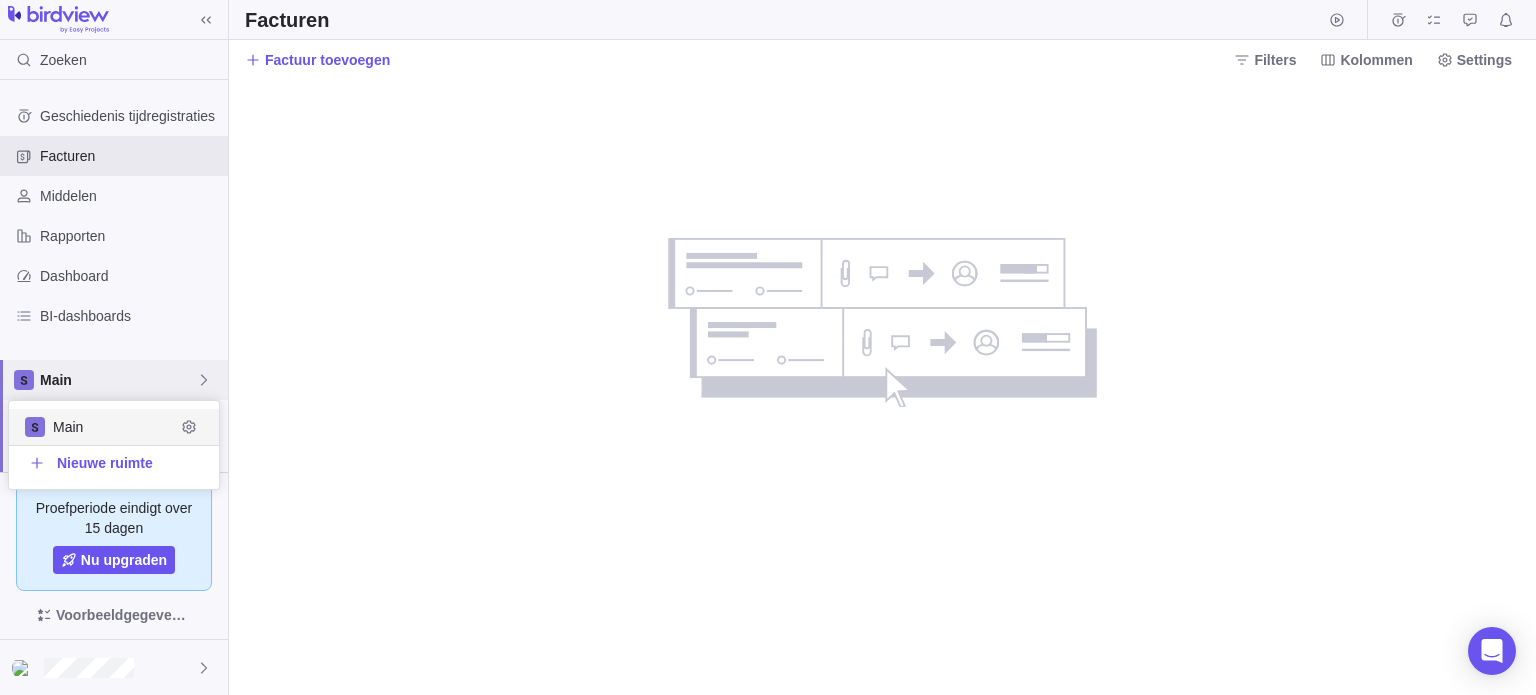 scroll, scrollTop: 16, scrollLeft: 16, axis: both 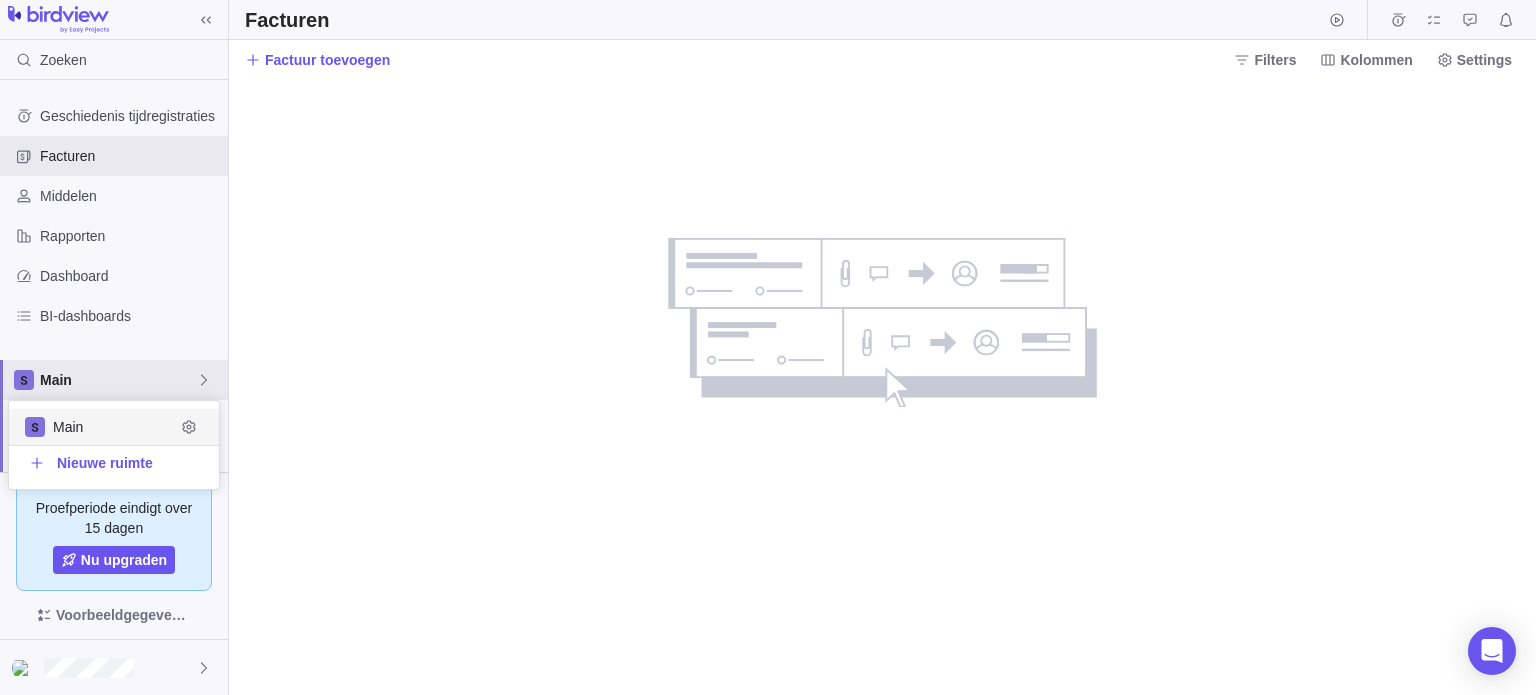 click on "Geschiedenis tijdregistraties Facturen Middelen Rapporten Dashboard BI-dashboards Main Activiteitencentrum Aangepaste formulieren Opgeslagen weergaven Get Started Project Financials Flat Fee Project Financials T&M Upcoming Milestones" at bounding box center [114, 276] 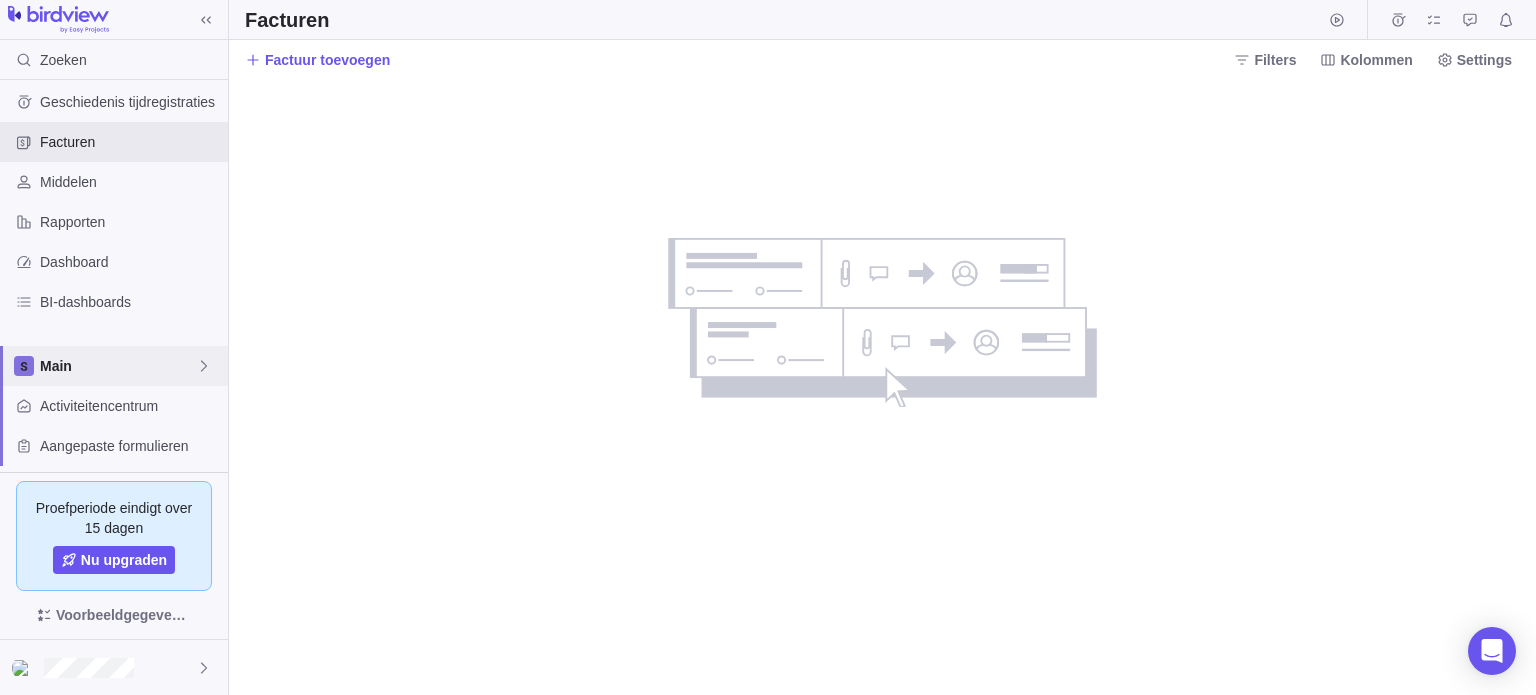 scroll, scrollTop: 0, scrollLeft: 0, axis: both 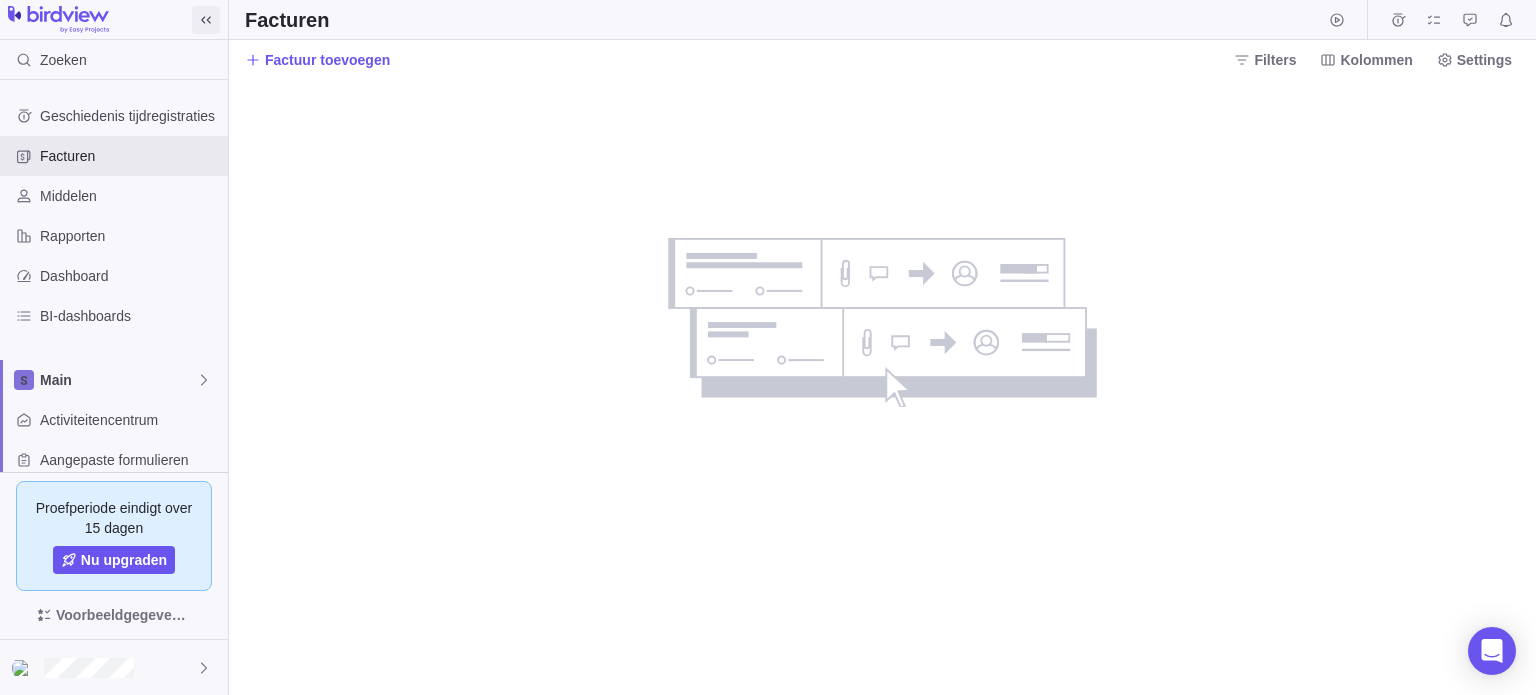 click 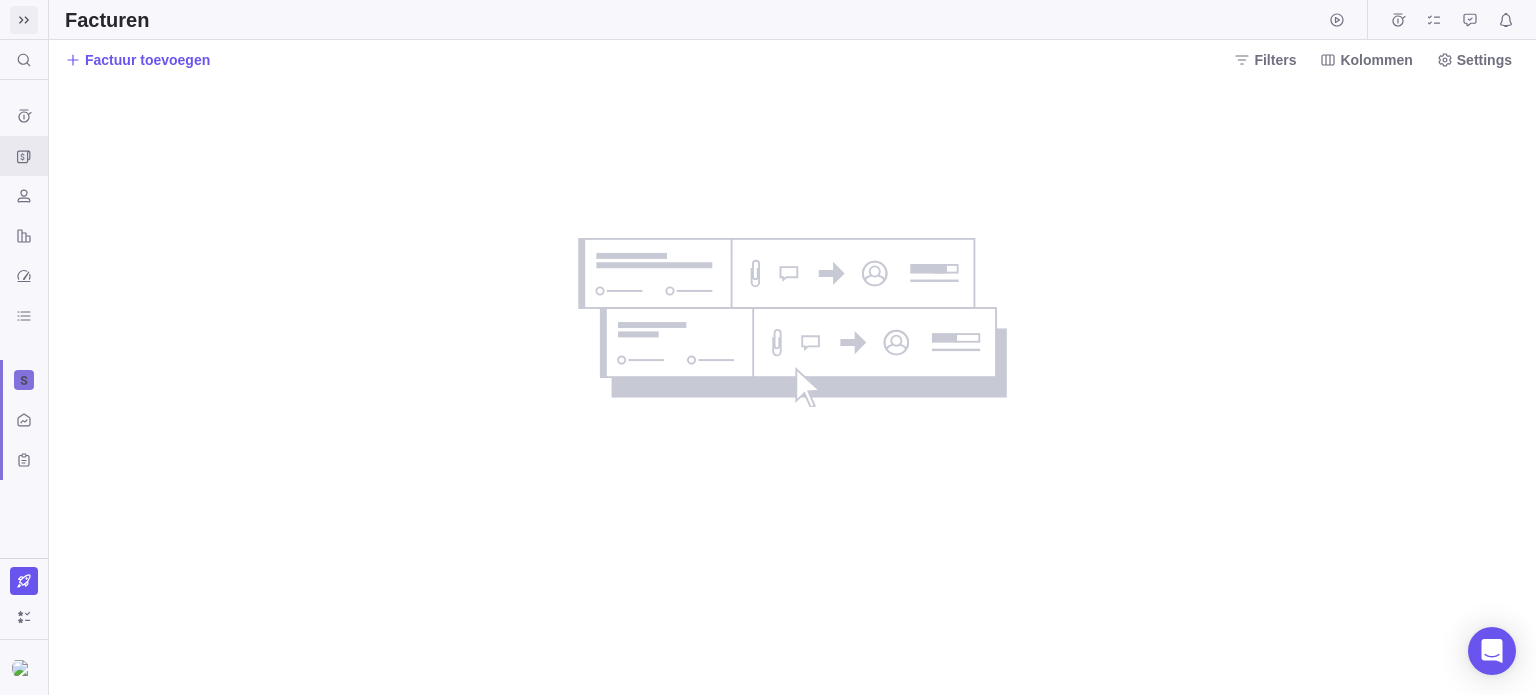 click at bounding box center [24, 20] 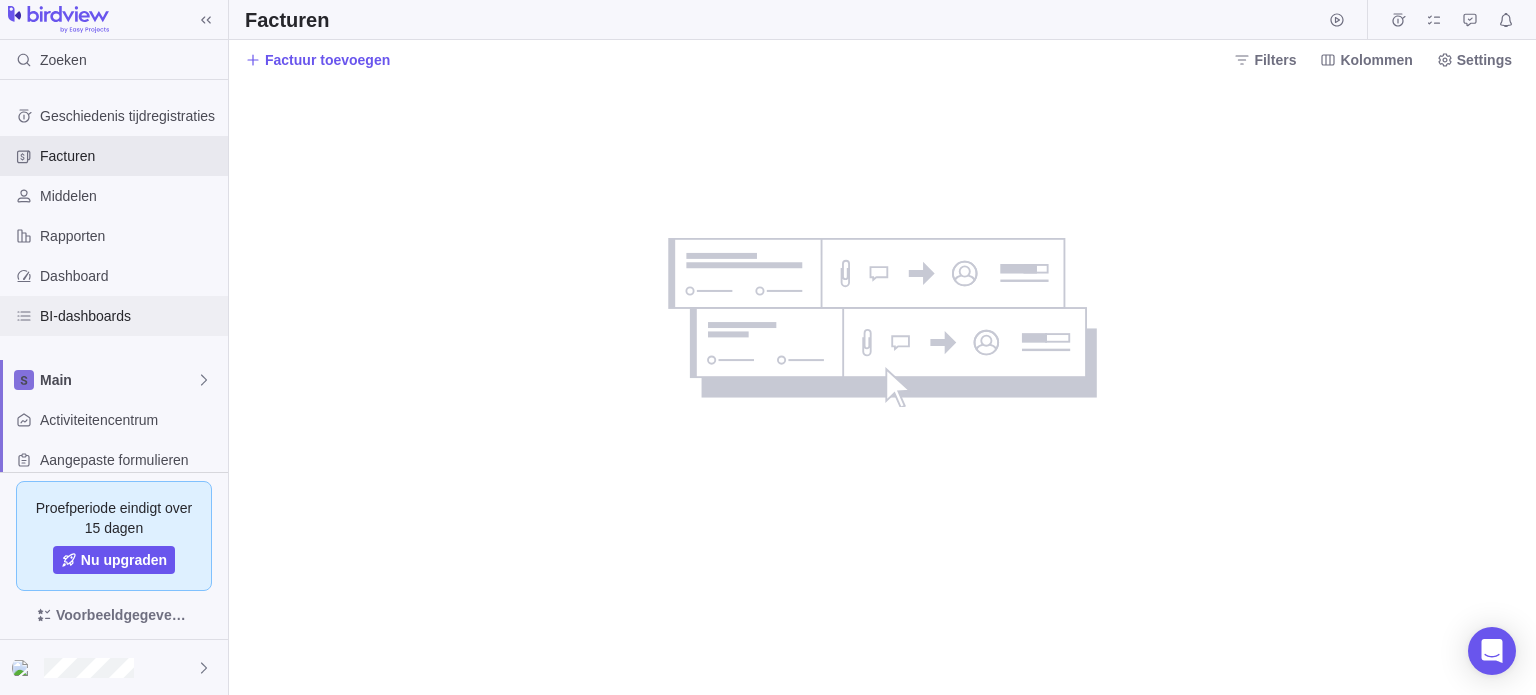 click on "BI-dashboards" at bounding box center (130, 316) 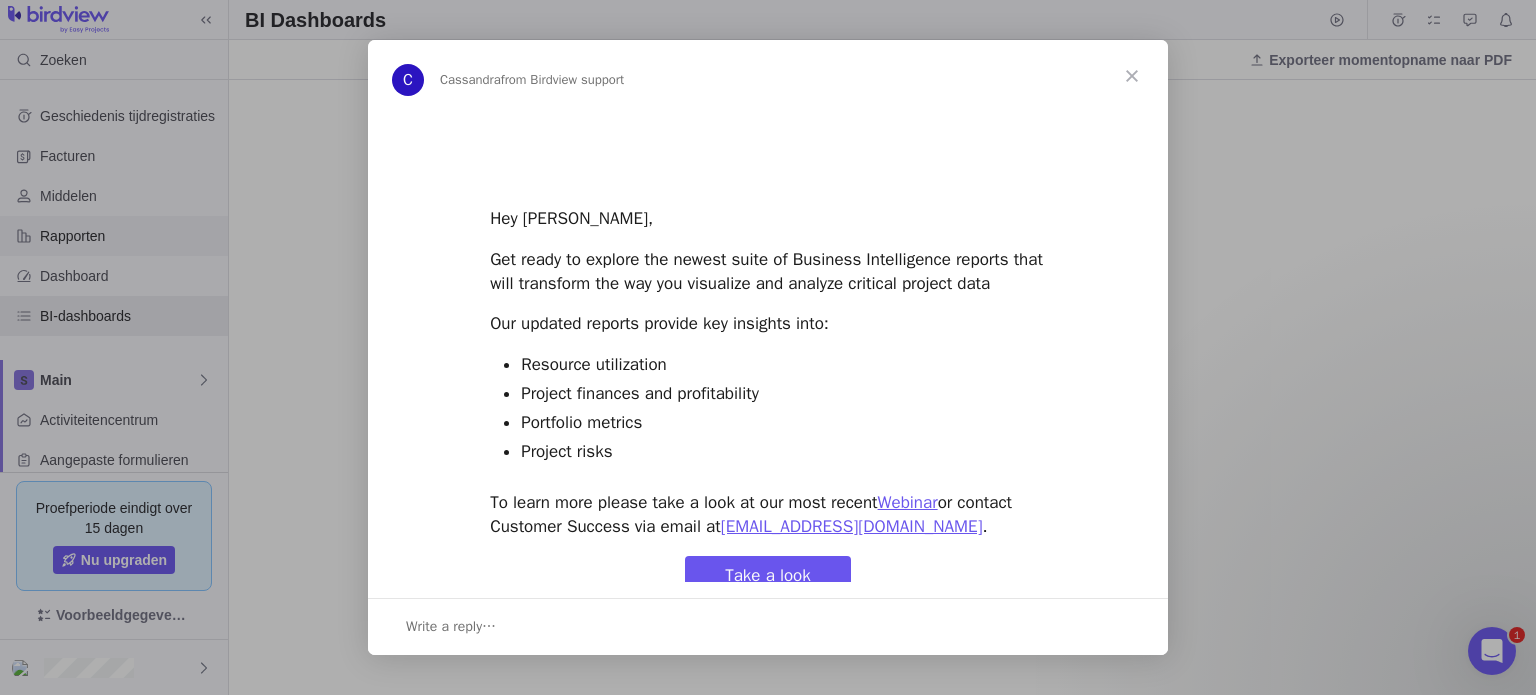 scroll, scrollTop: 0, scrollLeft: 0, axis: both 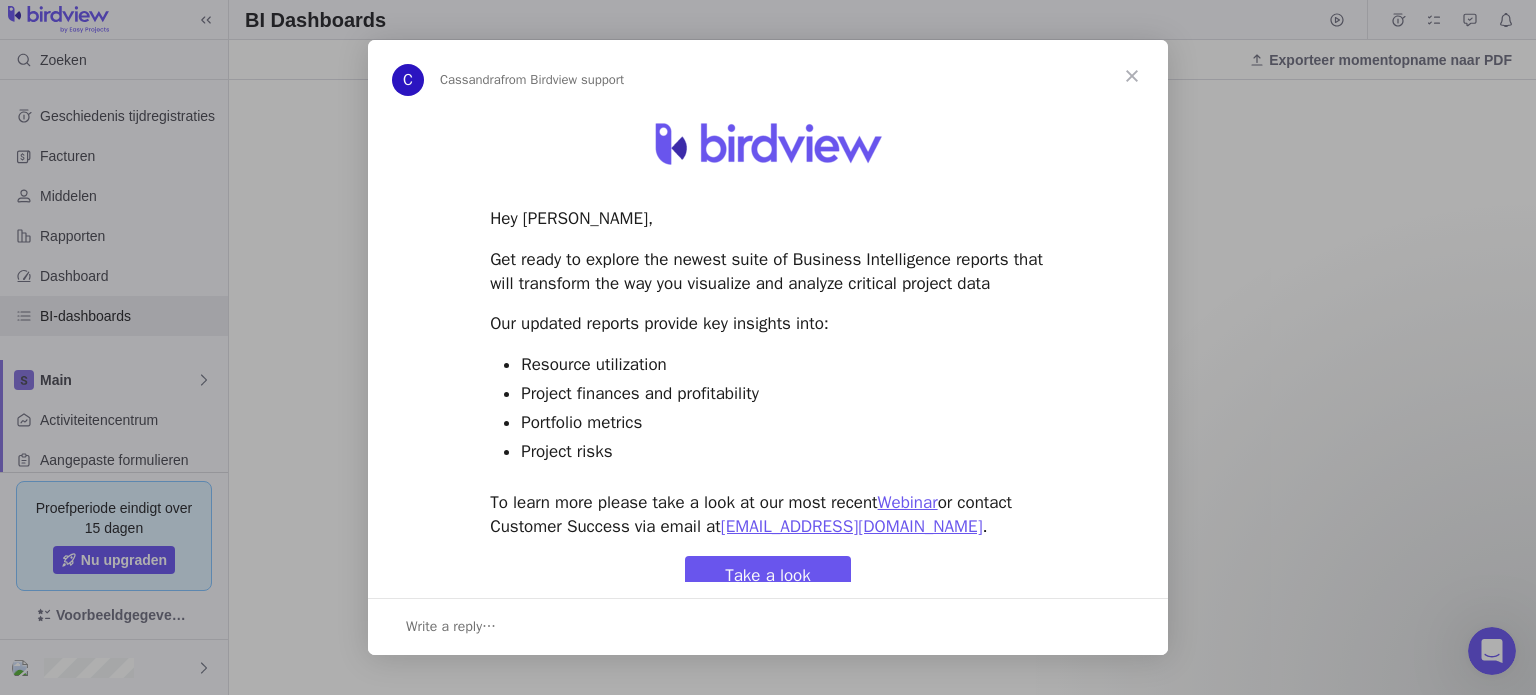 click at bounding box center (1132, 76) 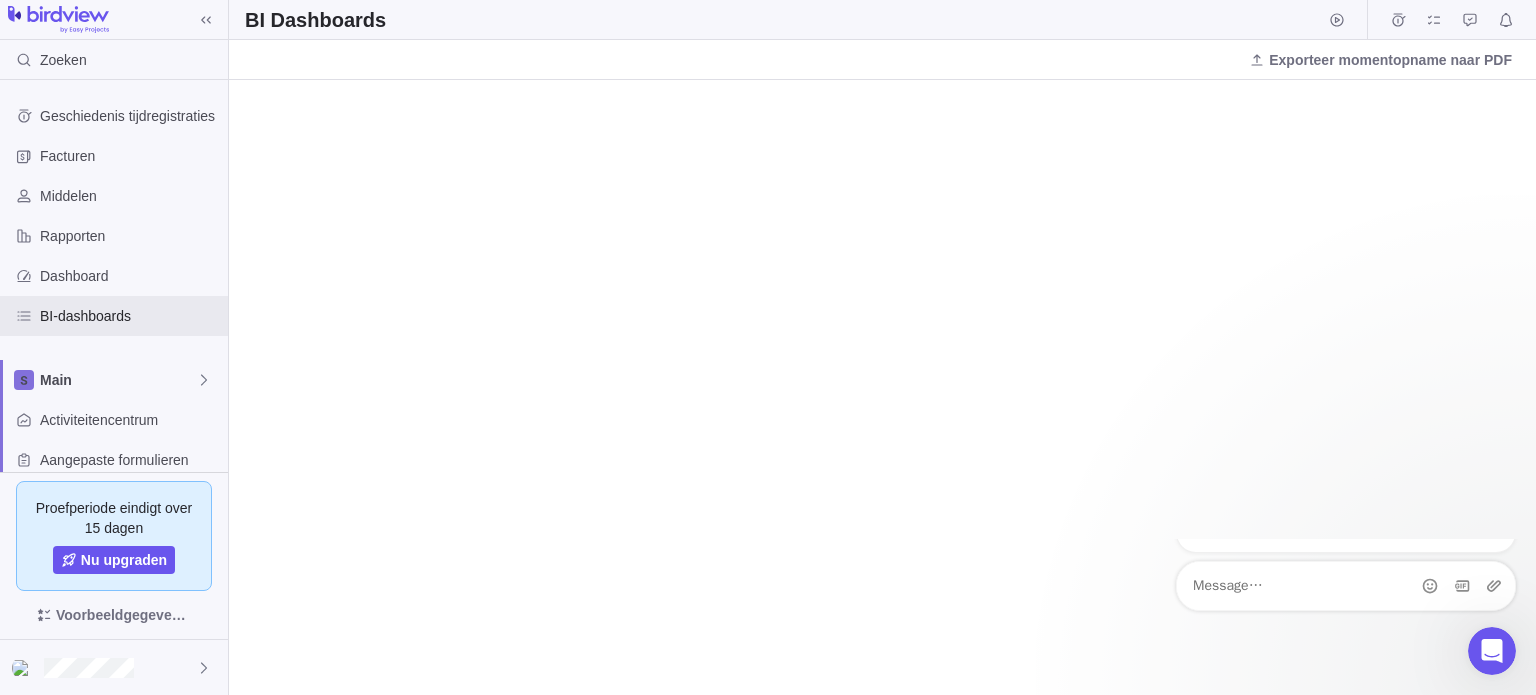 scroll, scrollTop: 0, scrollLeft: 0, axis: both 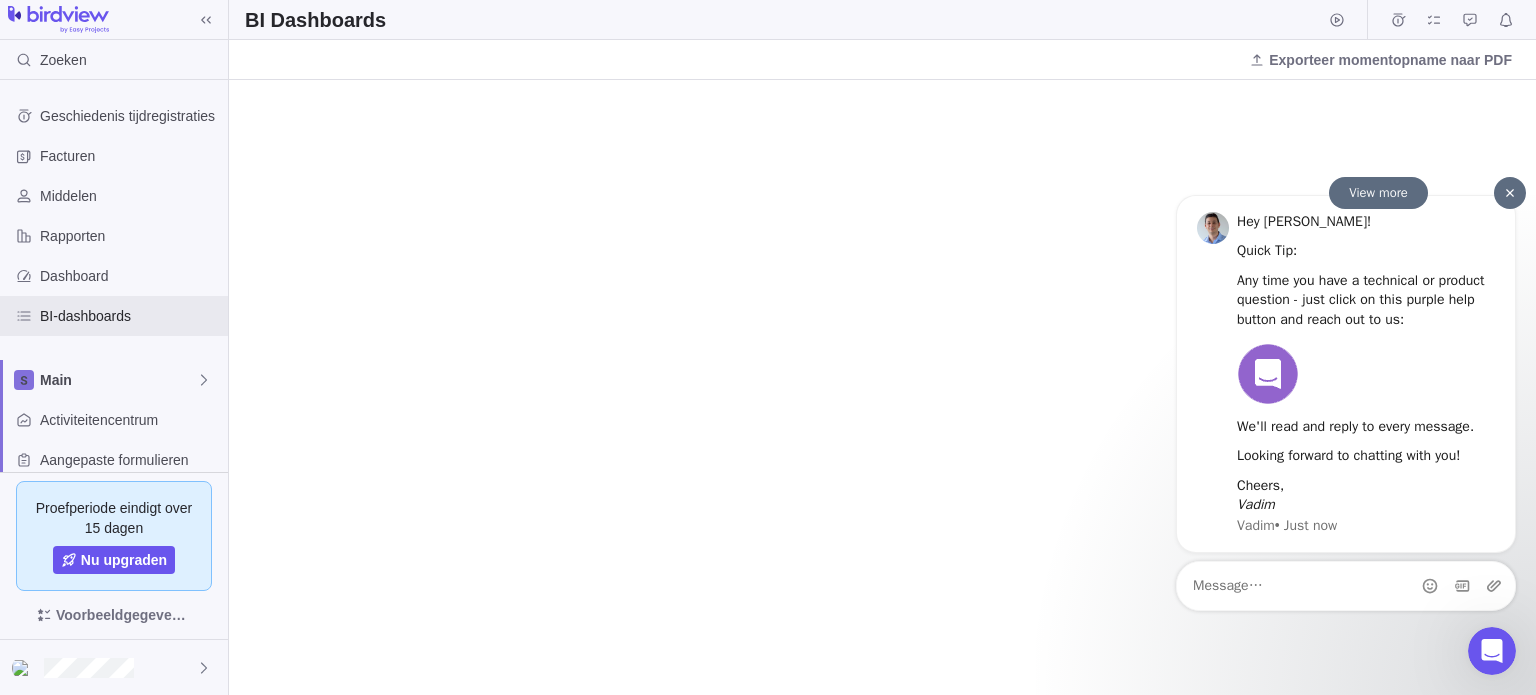 click at bounding box center [1510, 193] 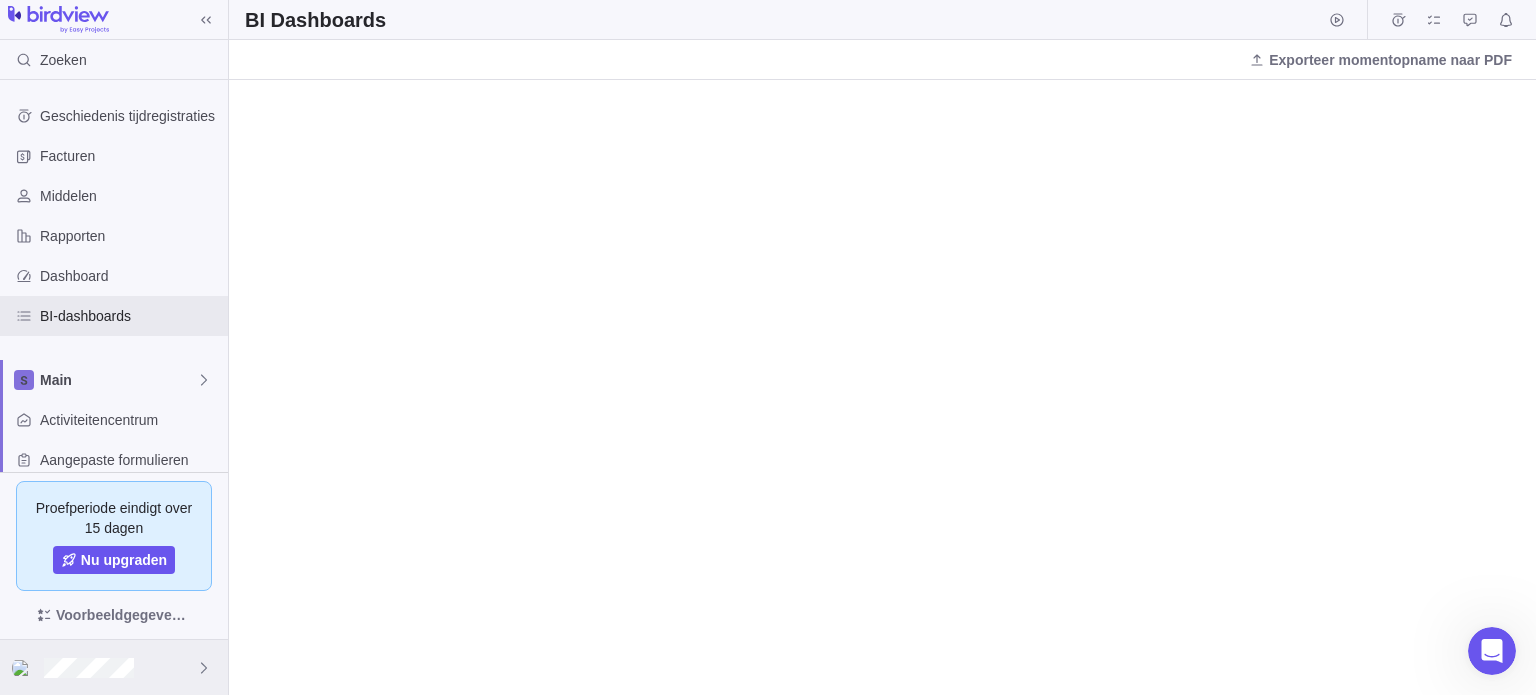 click at bounding box center [114, 667] 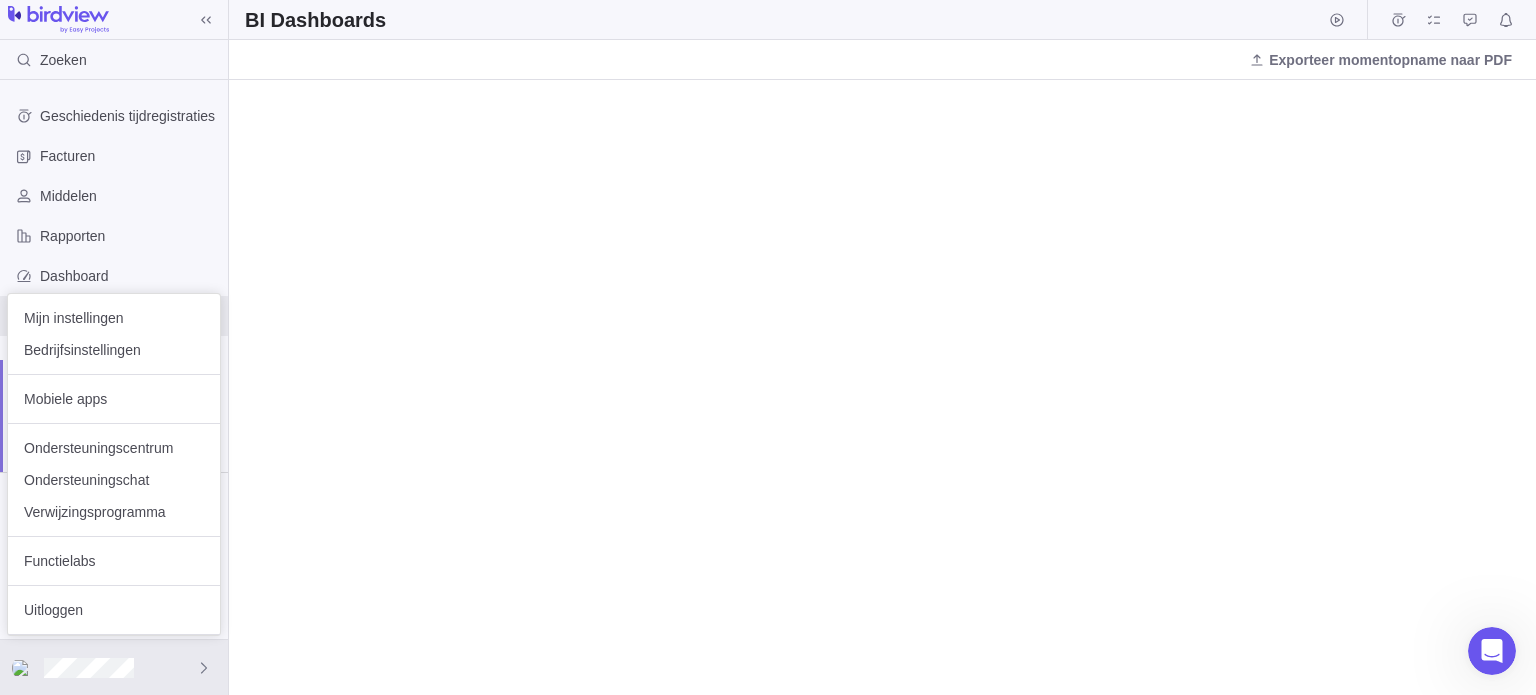 click on "Zoeken Geschiedenis tijdregistraties Facturen Middelen Rapporten Dashboard BI-dashboards Main Activiteitencentrum Aangepaste formulieren Opgeslagen weergaven Get Started Project Financials Flat Fee Project Financials T&M Upcoming Milestones Proefperiode eindigt over 15 dagen Nu upgraden Voorbeeldgegevens toevoegen BI Dashboards Exporteer momentopname naar PDF
Vorige Volgende December   2026 Ma Di Wo Do Vr Za Zo   1 2 3 4 5 6 7 8 9 10 11 12 13 14 15 16 17 18 19 20 21 22 23 24 25 26 27 28 29 30 31       Vandaag Klaar Mijn instellingen Bedrijfsinstellingen Mobiele apps Ondersteuningscentrum Ondersteuningschat Verwijzingsprogramma Functielabs Uitloggen" at bounding box center [768, 347] 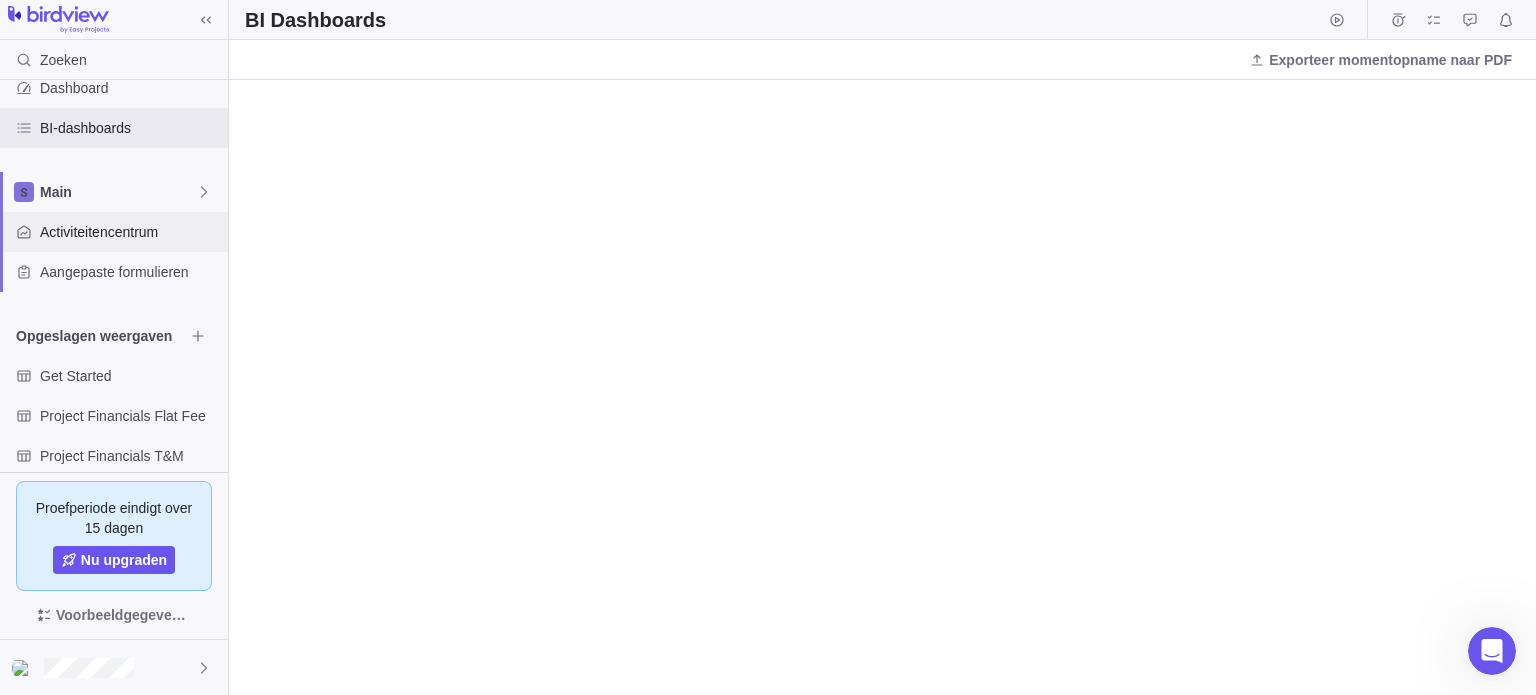 scroll, scrollTop: 246, scrollLeft: 0, axis: vertical 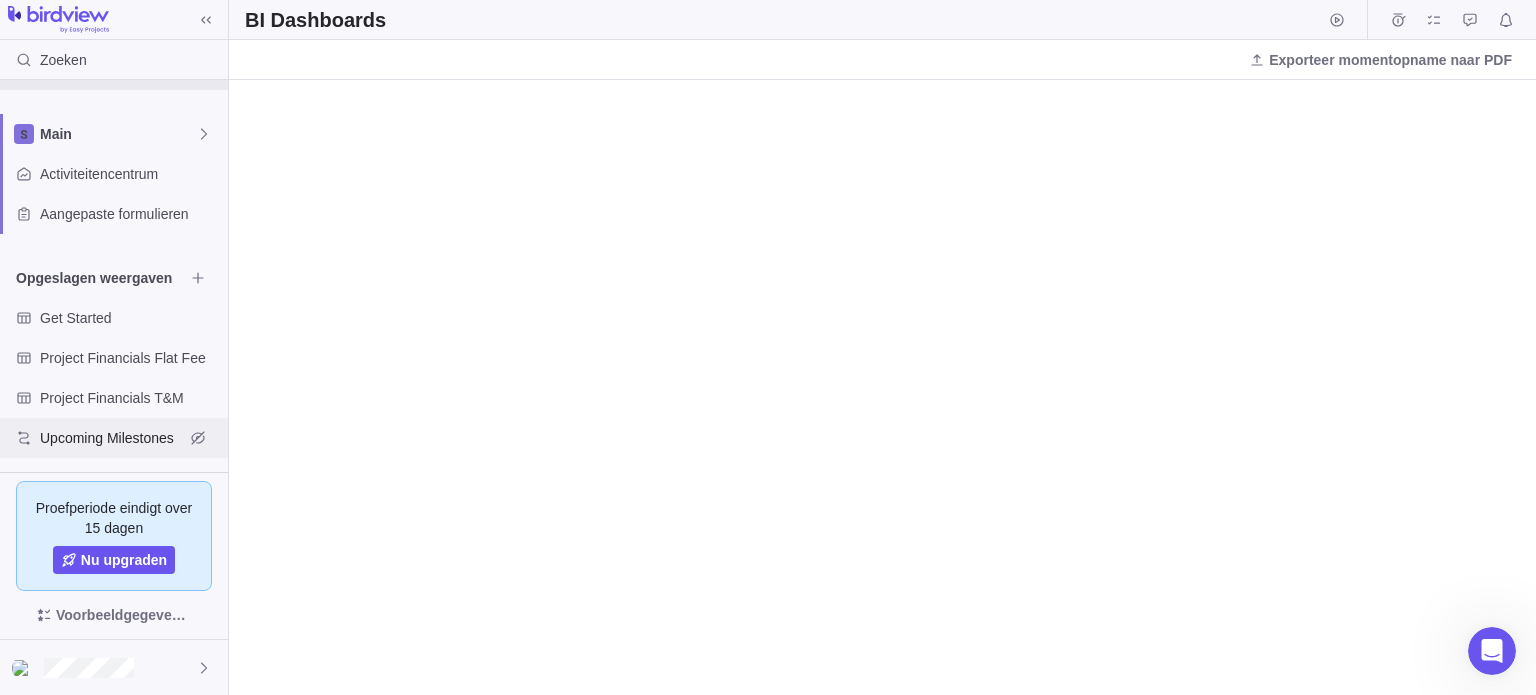 click on "Upcoming Milestones" at bounding box center (112, 438) 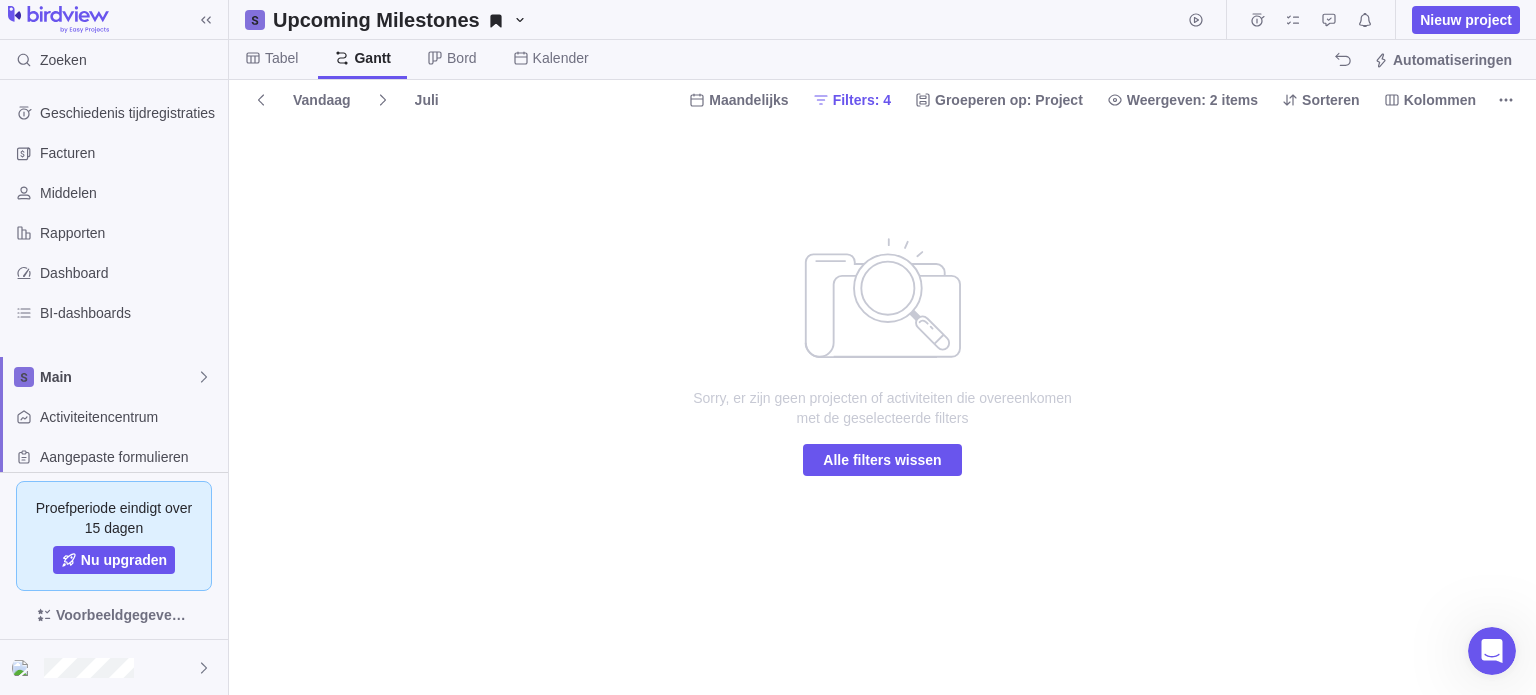 scroll, scrollTop: 0, scrollLeft: 0, axis: both 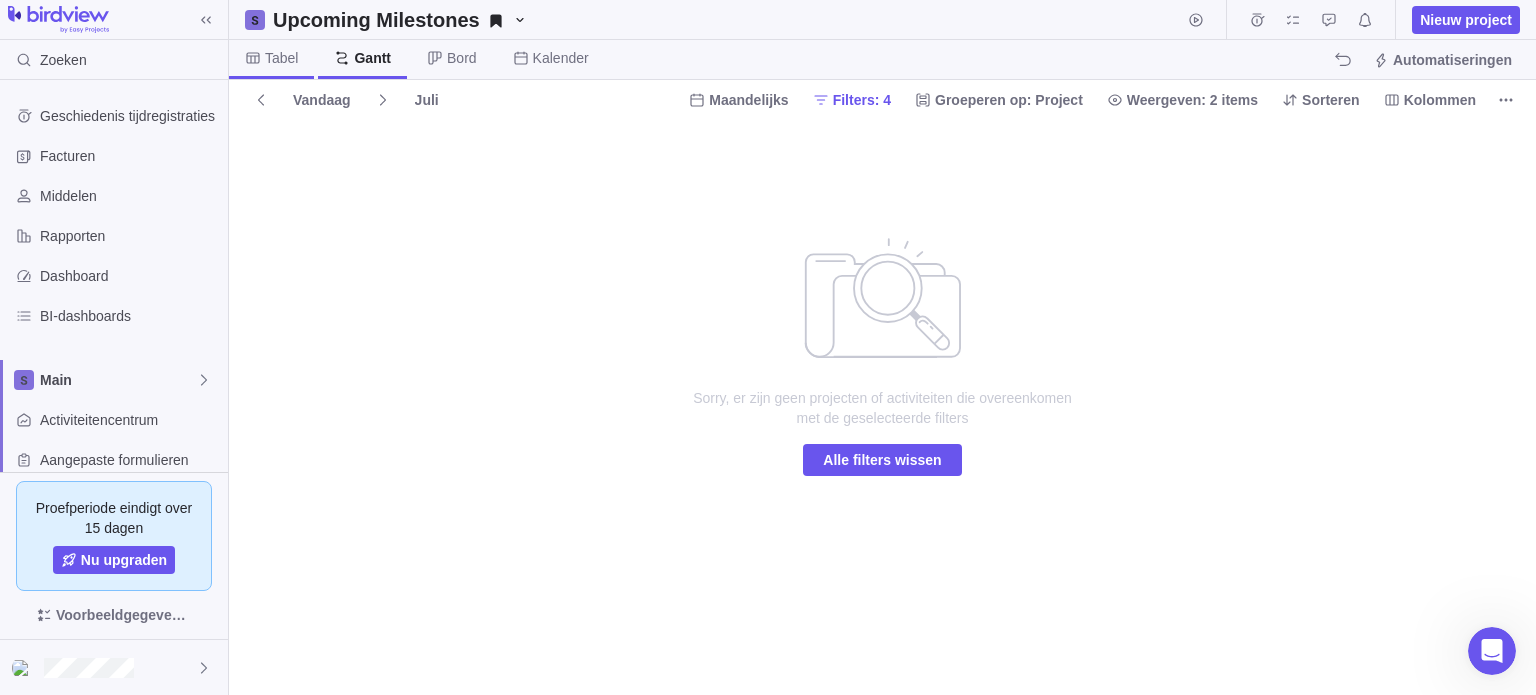 click on "Tabel" at bounding box center [281, 58] 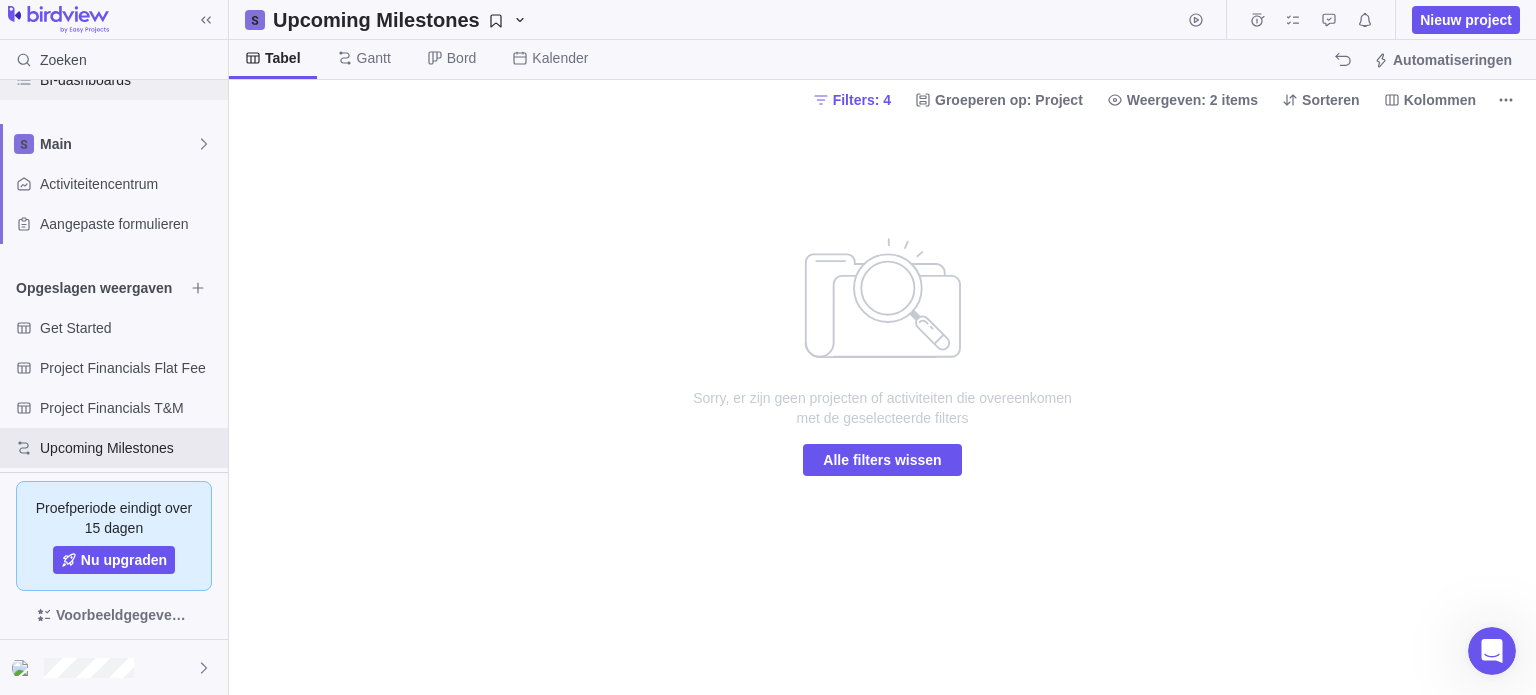 scroll, scrollTop: 246, scrollLeft: 0, axis: vertical 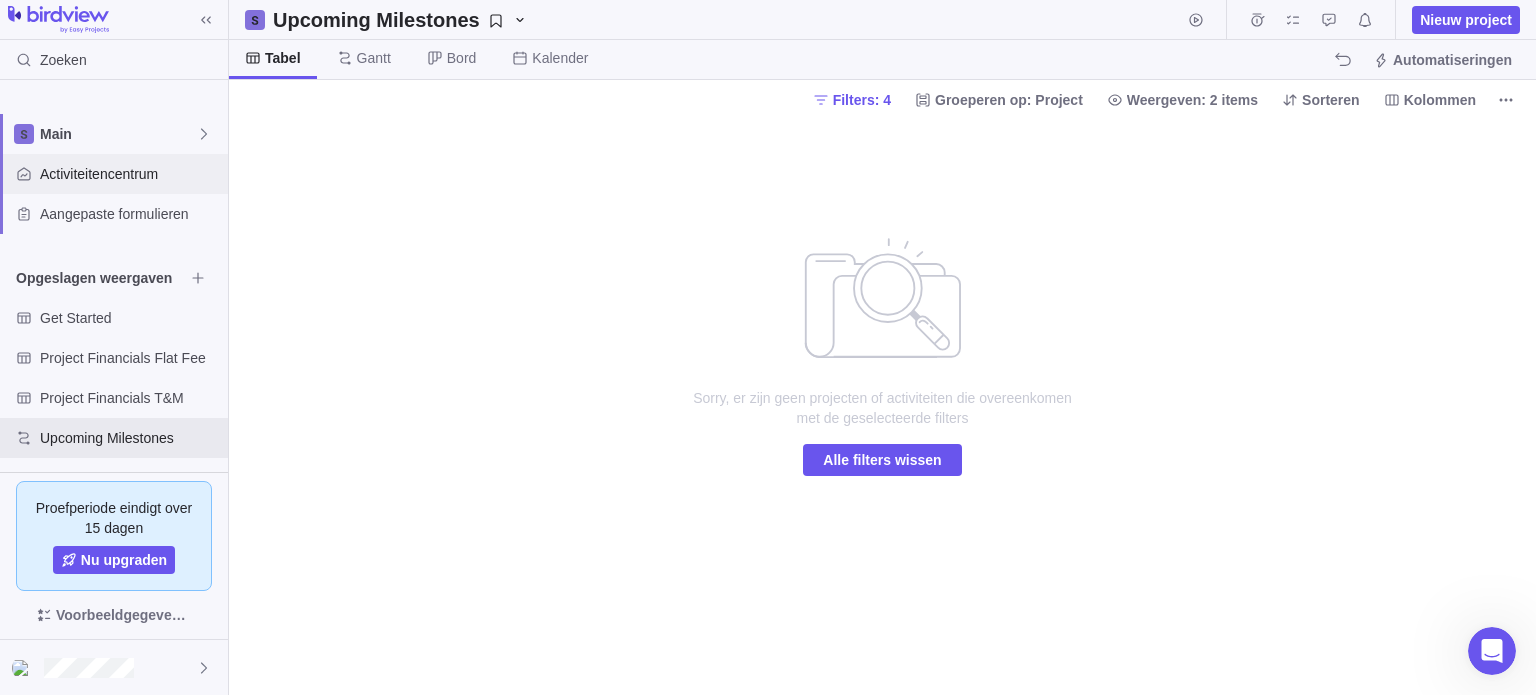 click on "Activiteitencentrum" at bounding box center [130, 174] 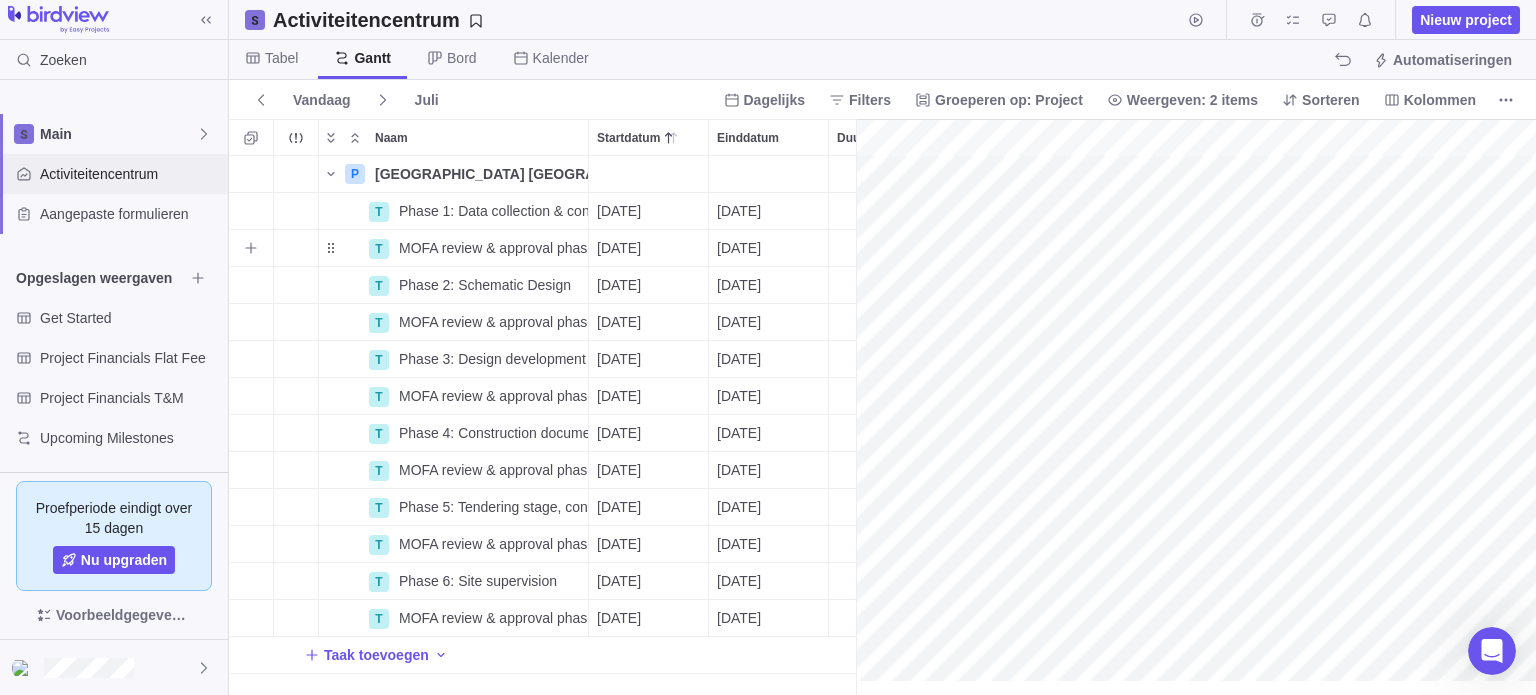 scroll, scrollTop: 16, scrollLeft: 16, axis: both 